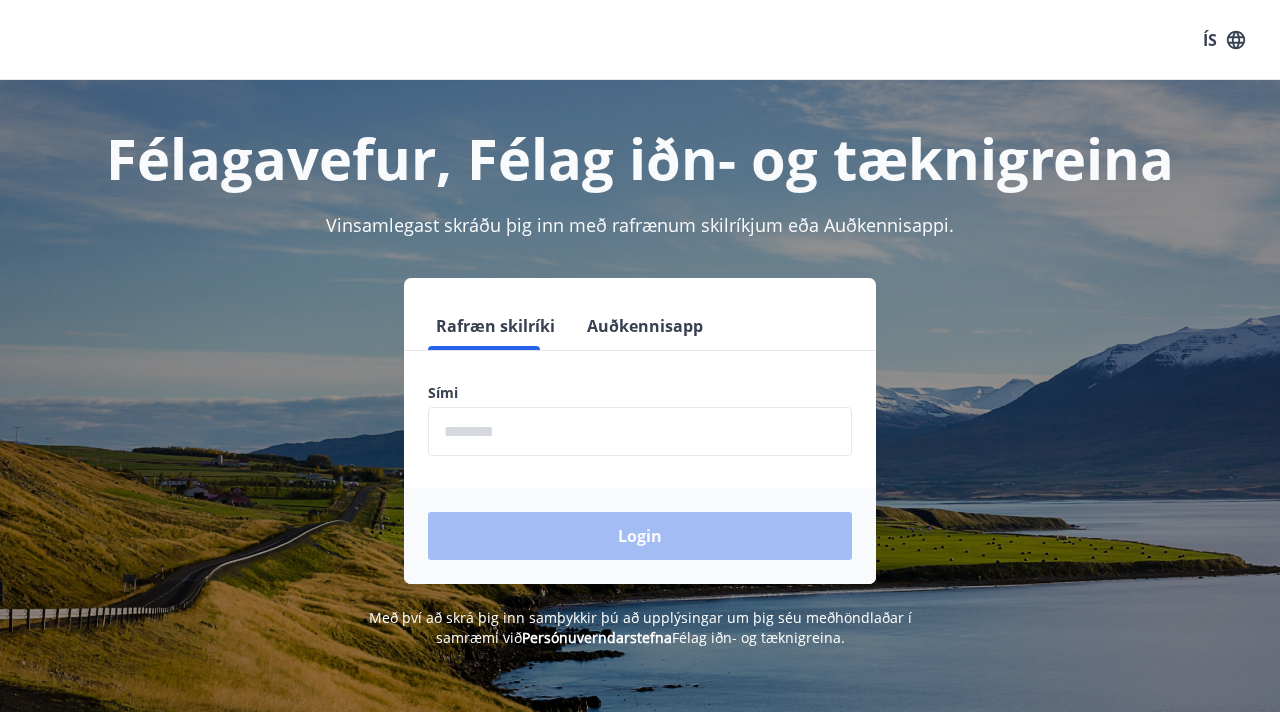 scroll, scrollTop: 0, scrollLeft: 0, axis: both 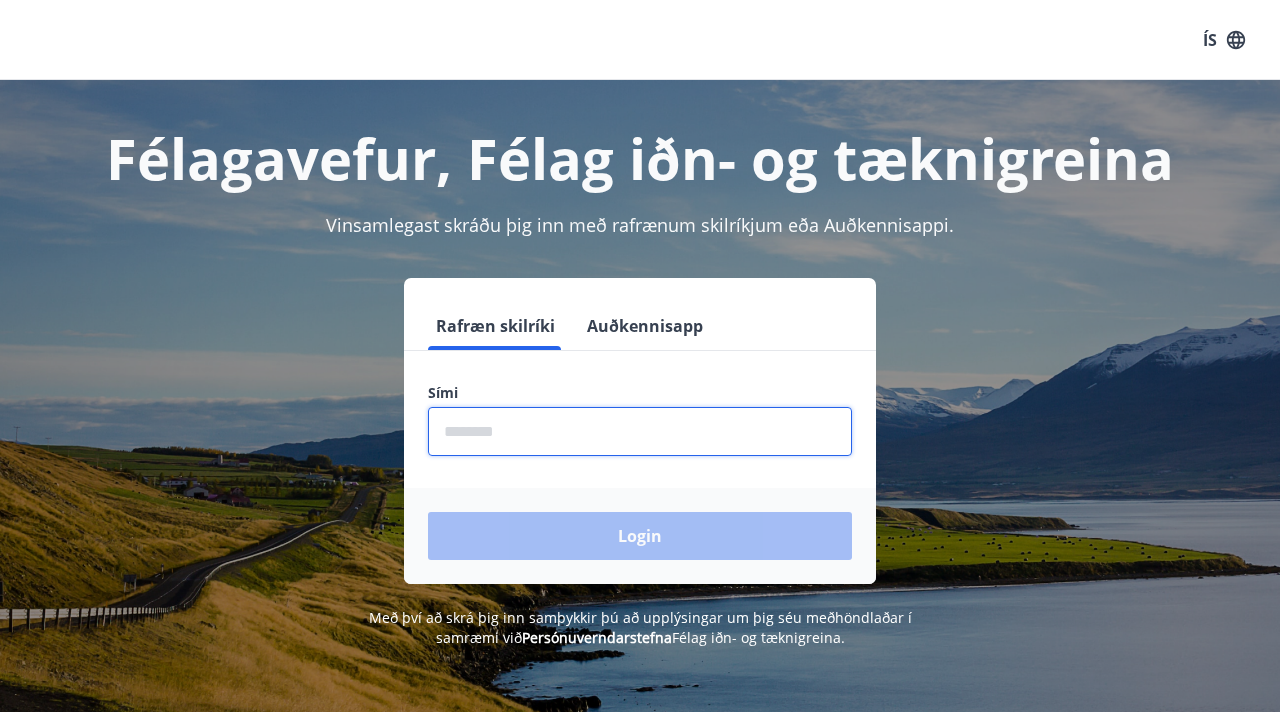 click at bounding box center (640, 431) 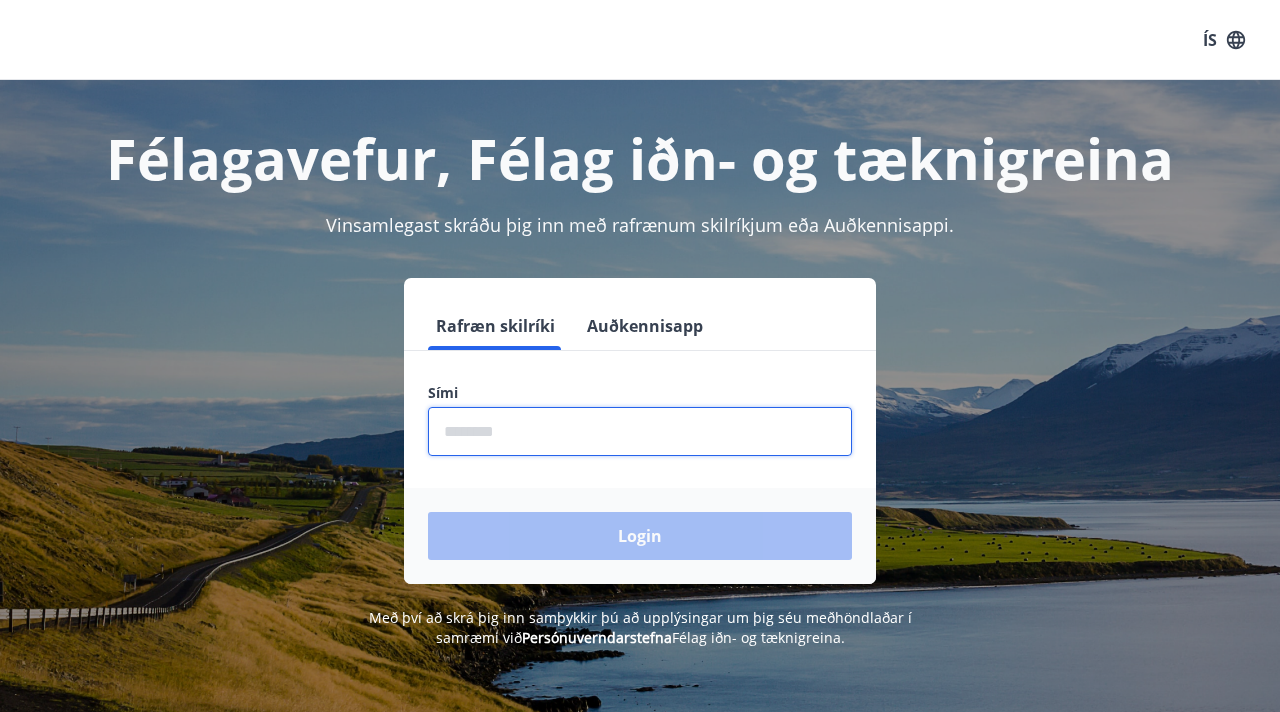 type on "********" 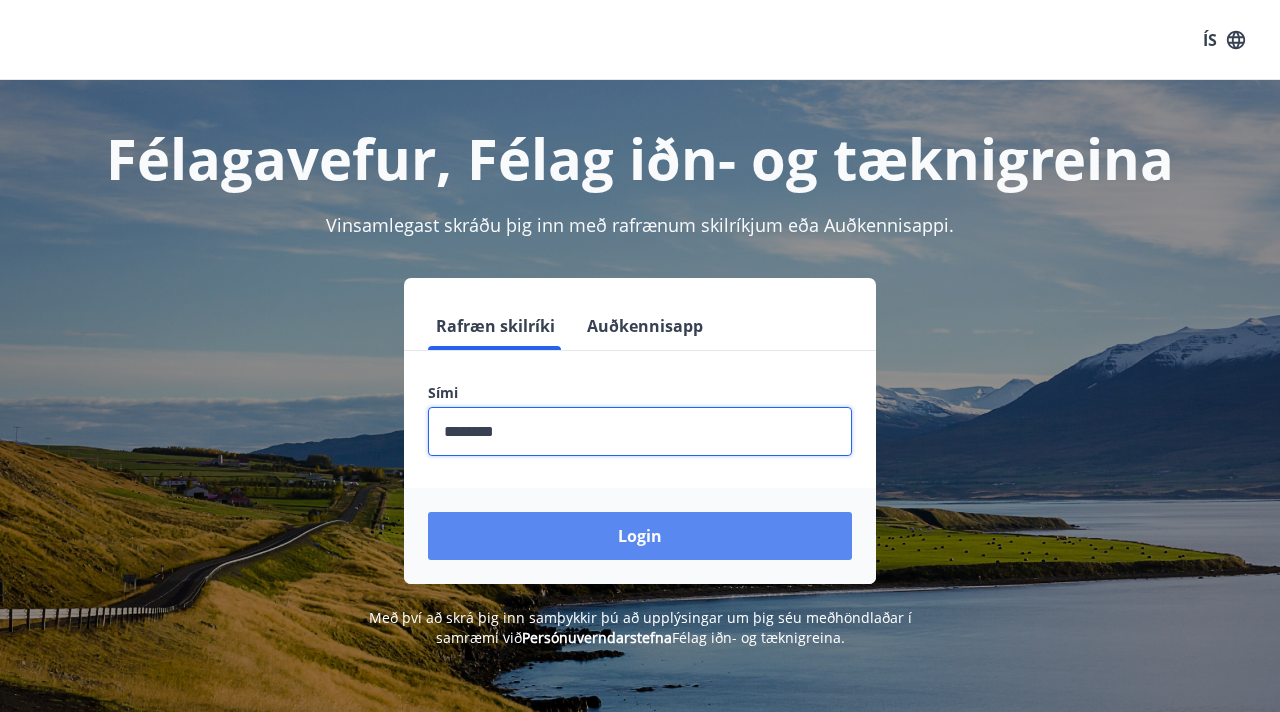 click on "Login" at bounding box center (640, 536) 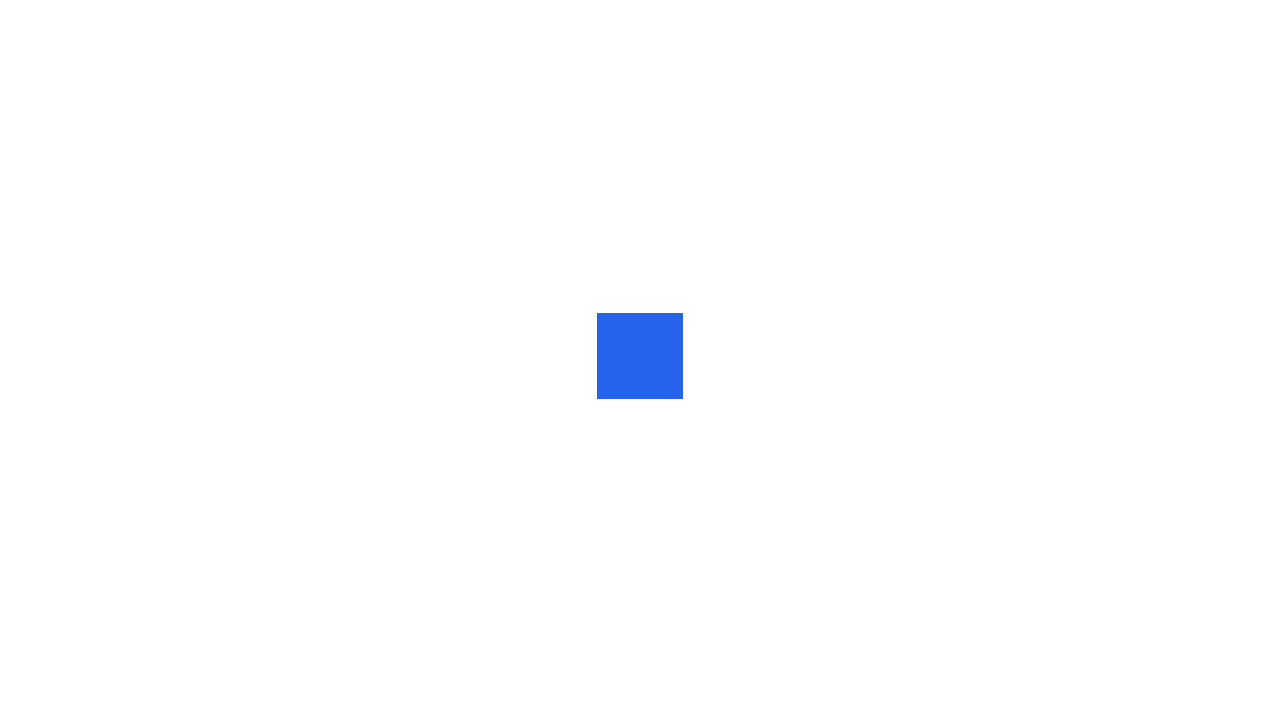 scroll, scrollTop: 0, scrollLeft: 0, axis: both 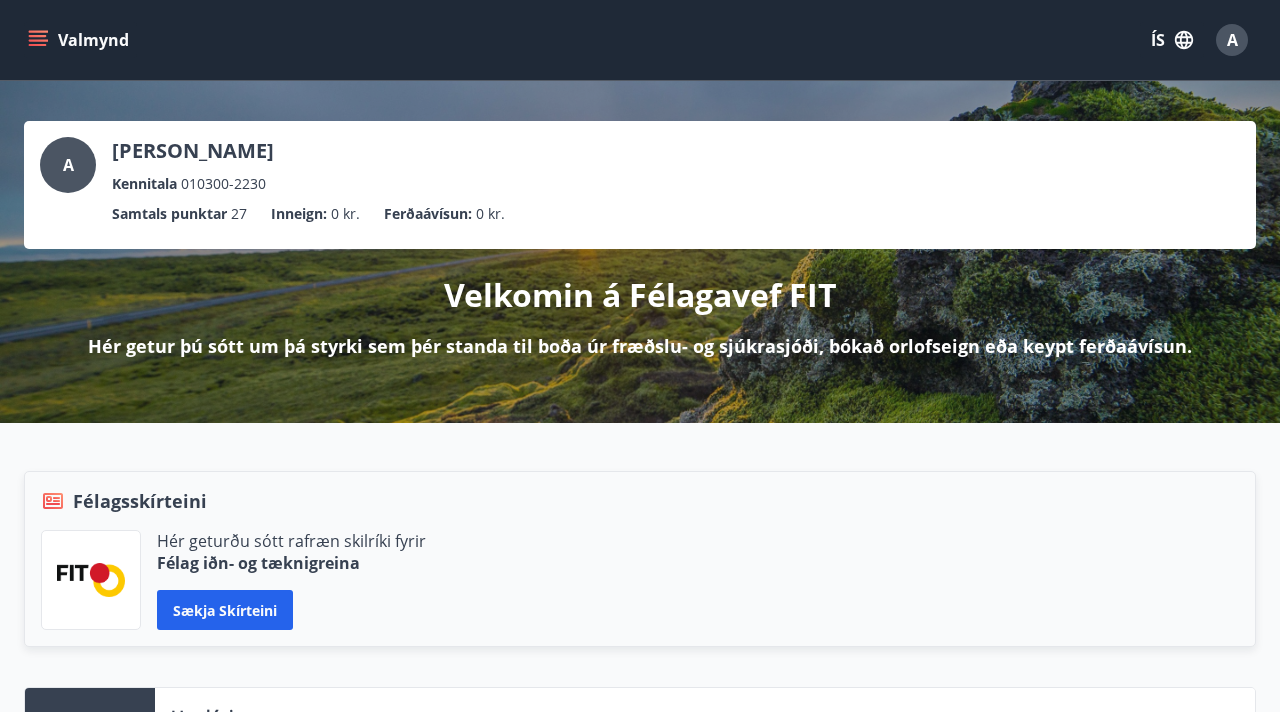 click 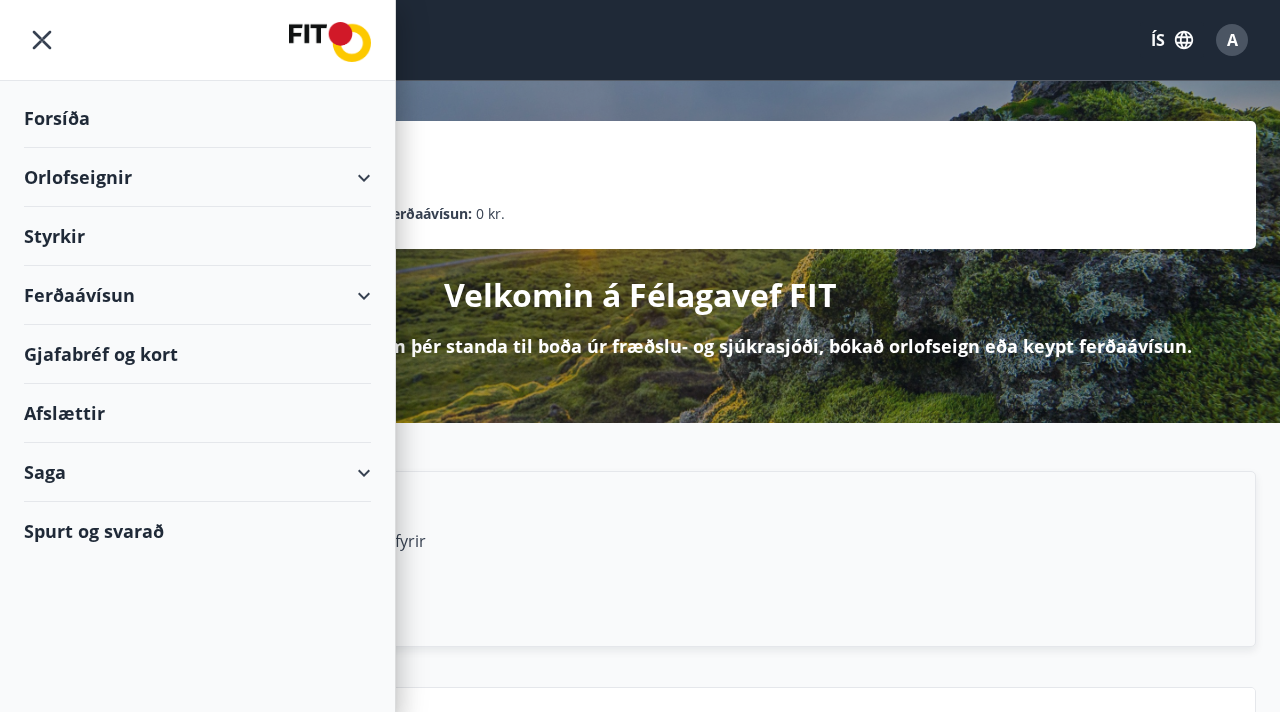 click on "Orlofseignir" at bounding box center [197, 177] 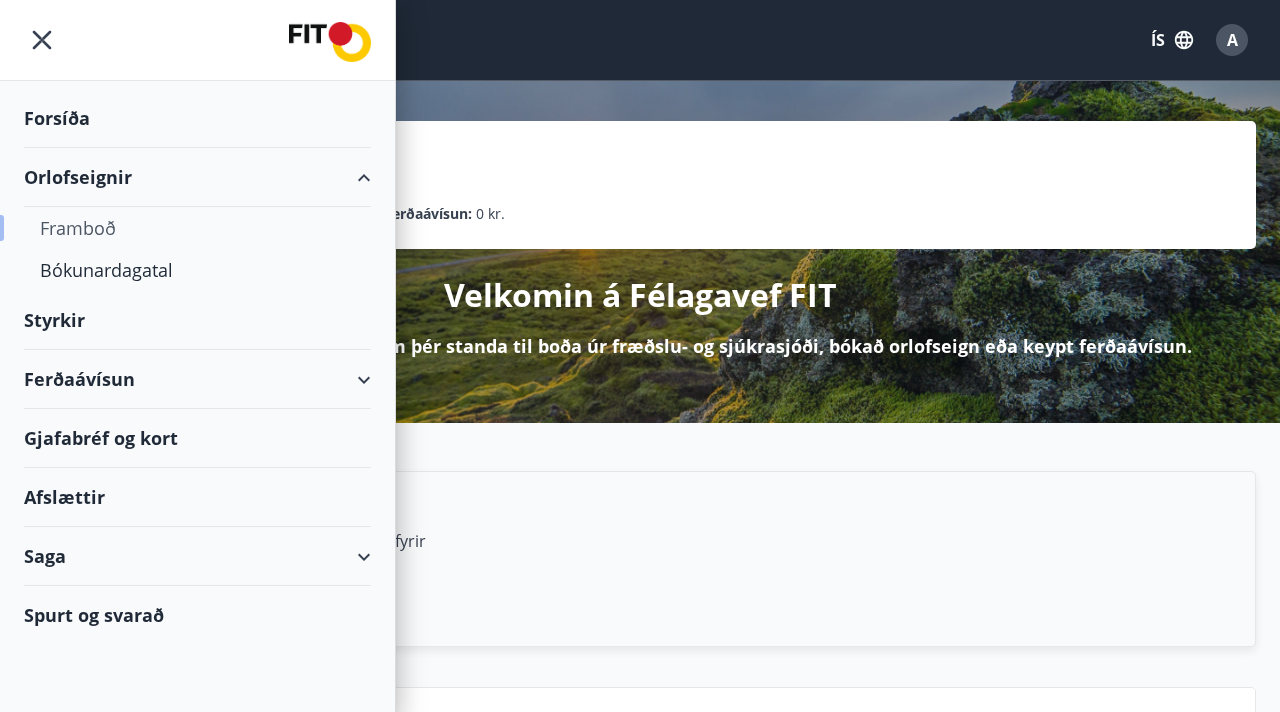 click on "Framboð" at bounding box center (197, 228) 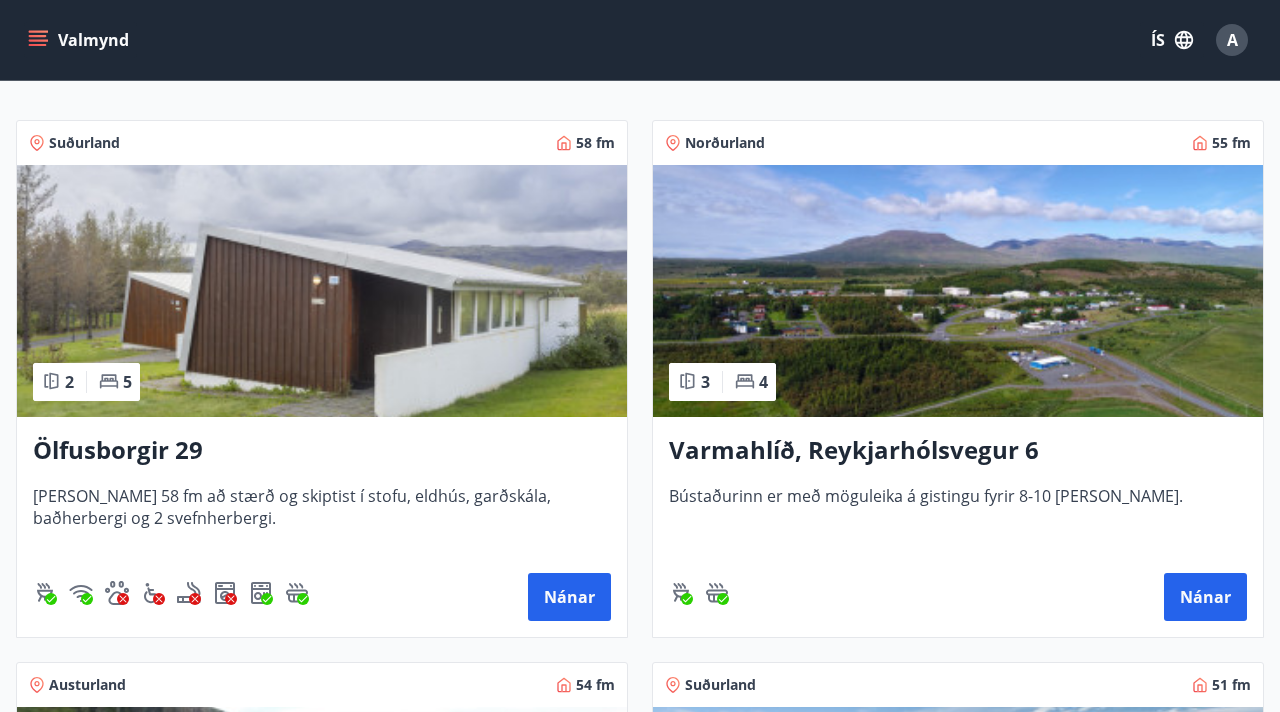 scroll, scrollTop: 0, scrollLeft: 0, axis: both 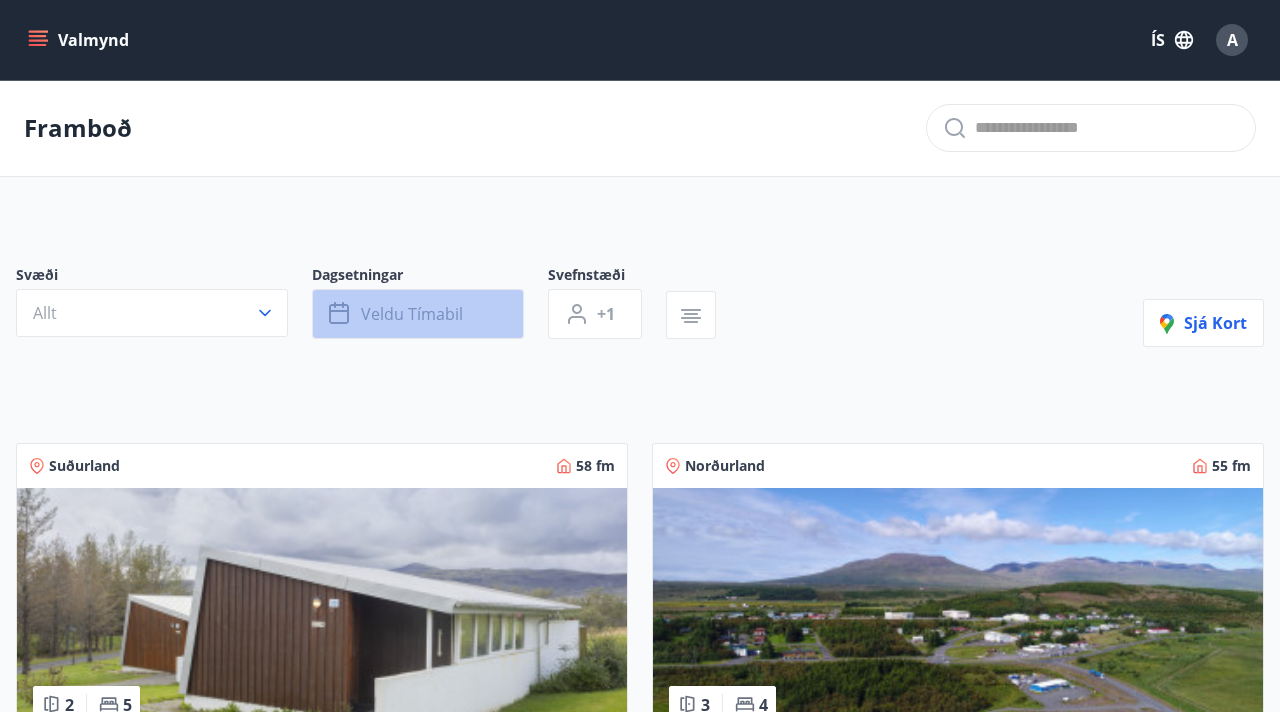 click on "Veldu tímabil" at bounding box center (412, 314) 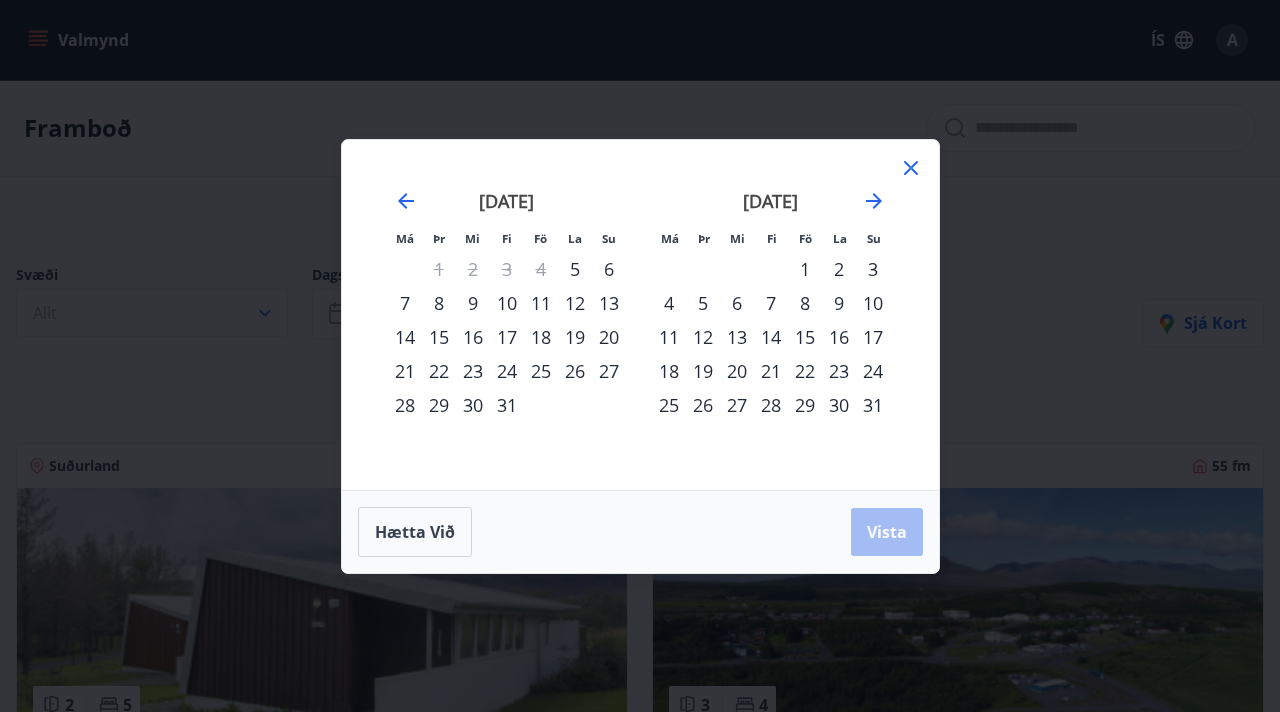 click 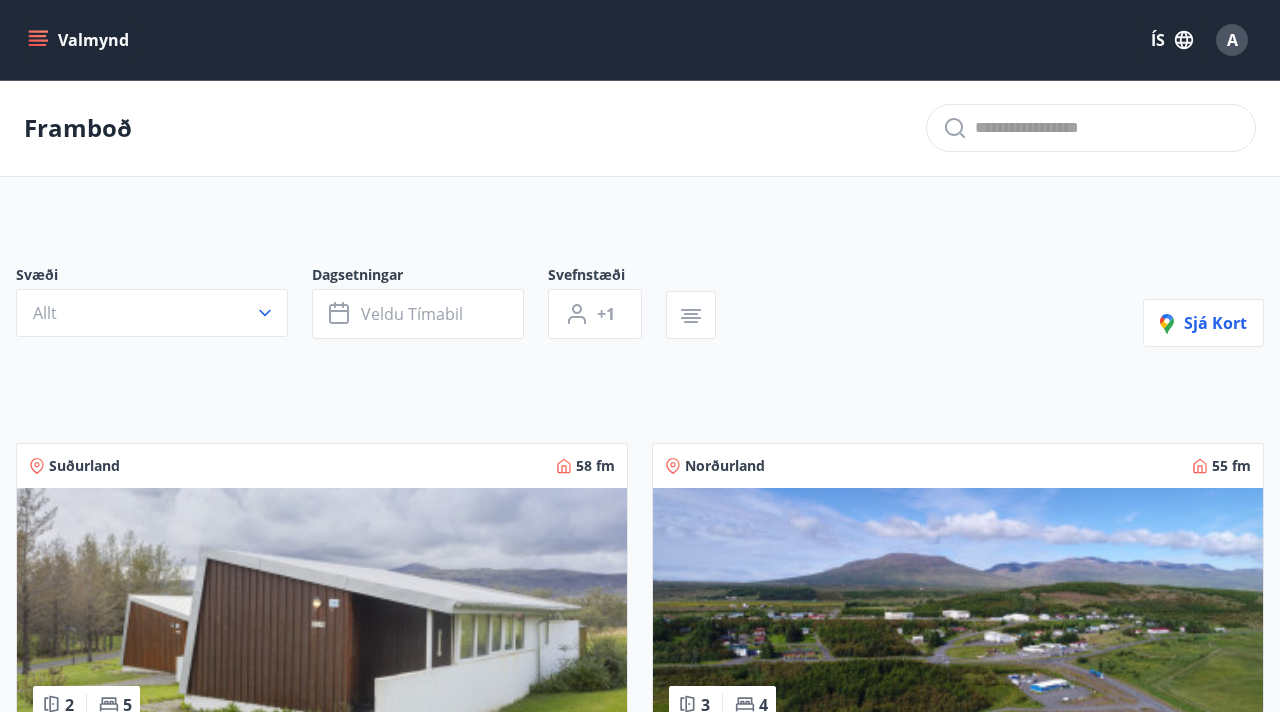 click on "Valmynd" at bounding box center (80, 40) 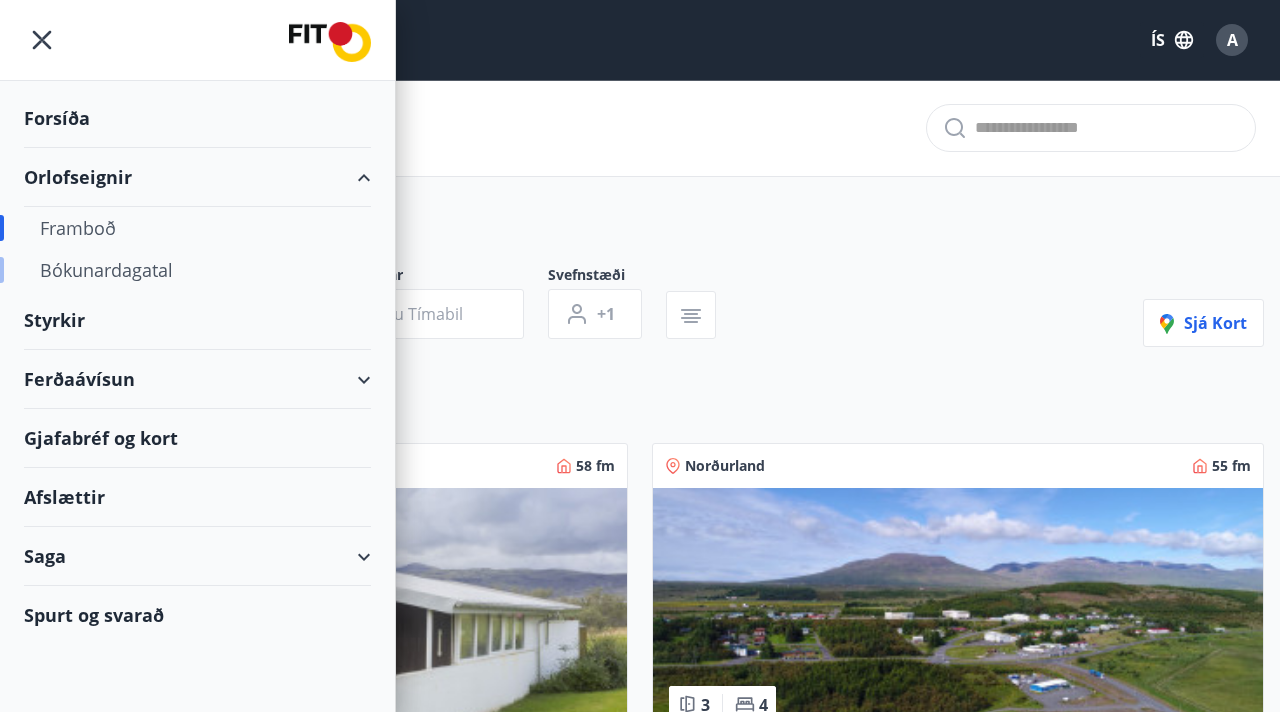 click on "Bókunardagatal" at bounding box center [197, 270] 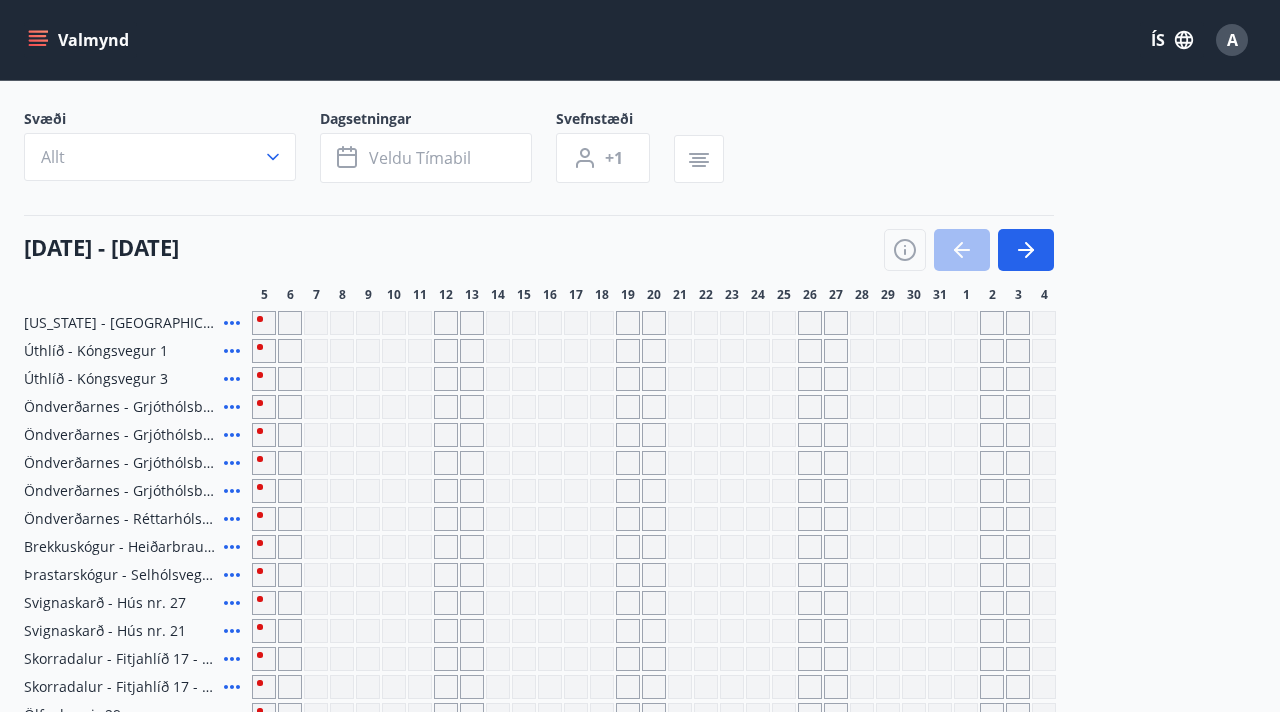 scroll, scrollTop: 0, scrollLeft: 0, axis: both 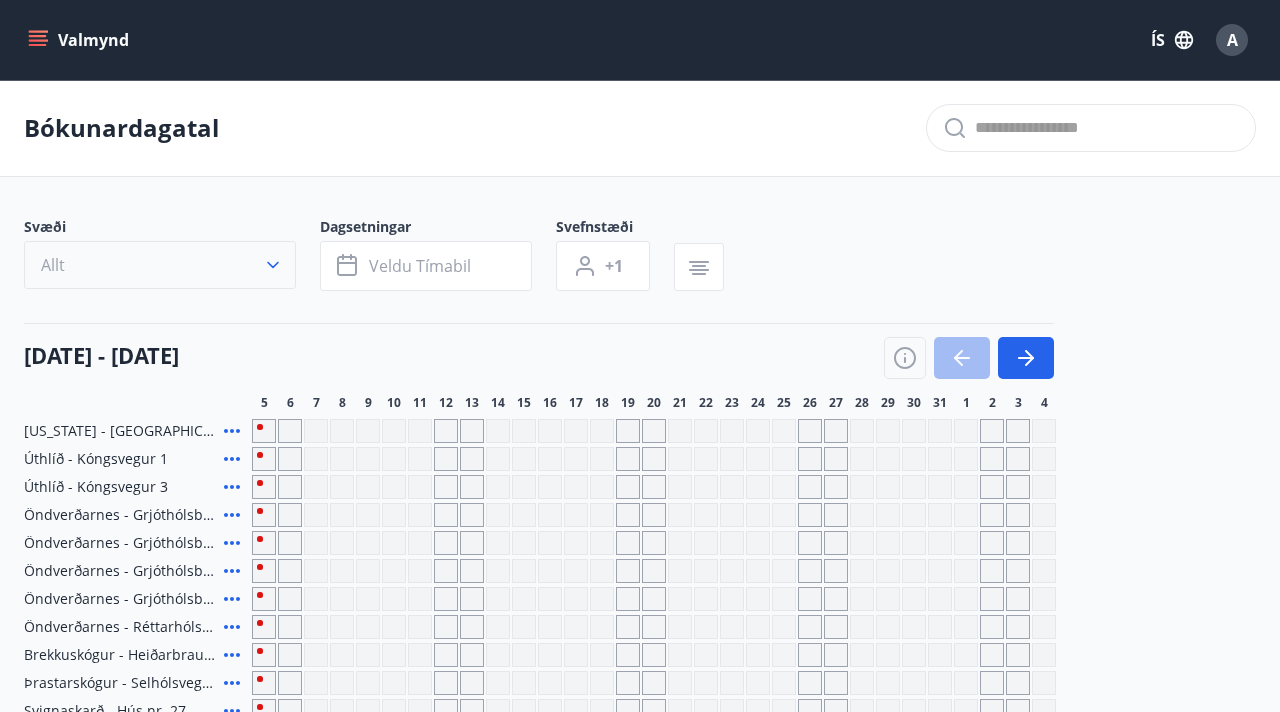 click on "Allt" at bounding box center (160, 265) 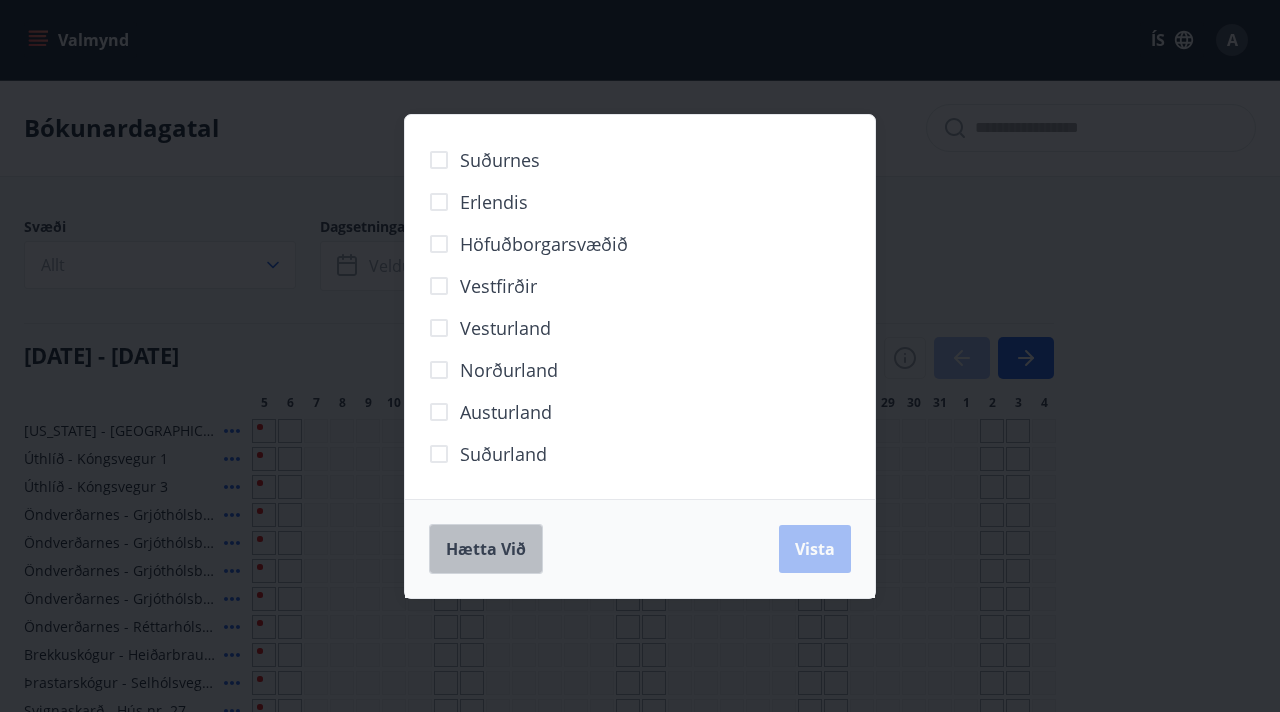 click on "Hætta við" at bounding box center (486, 549) 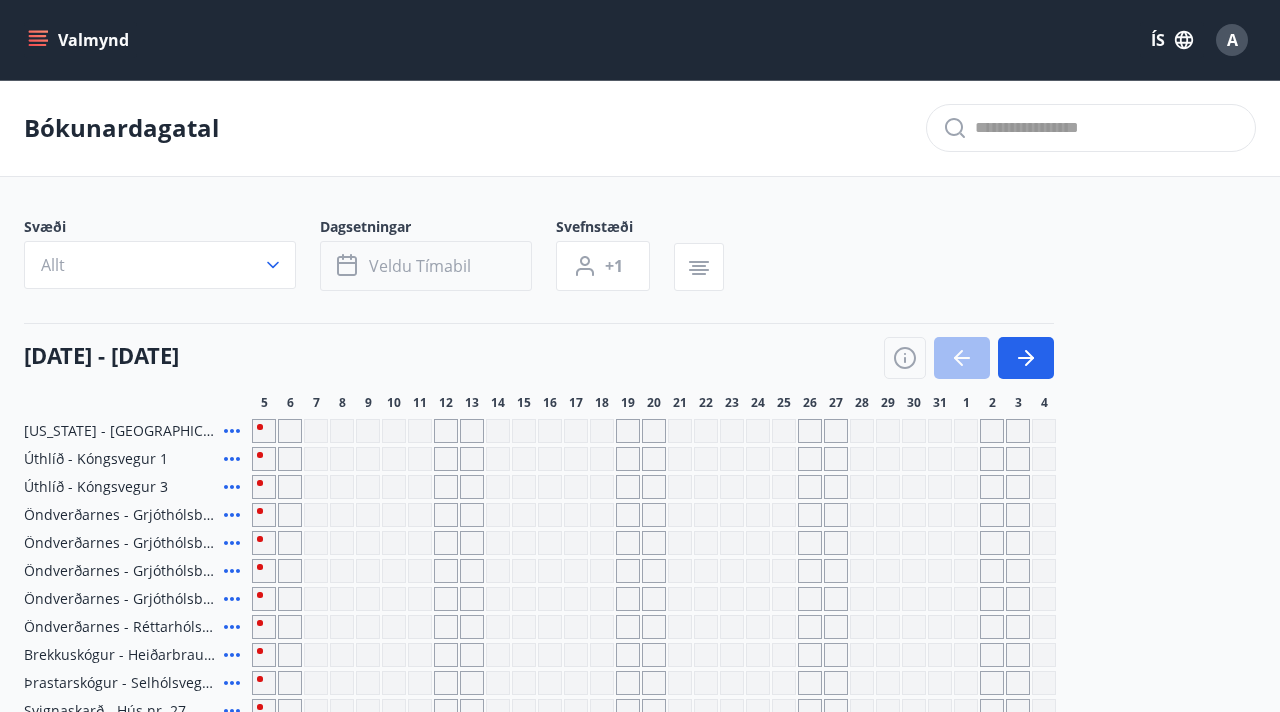 click on "Veldu tímabil" at bounding box center [426, 266] 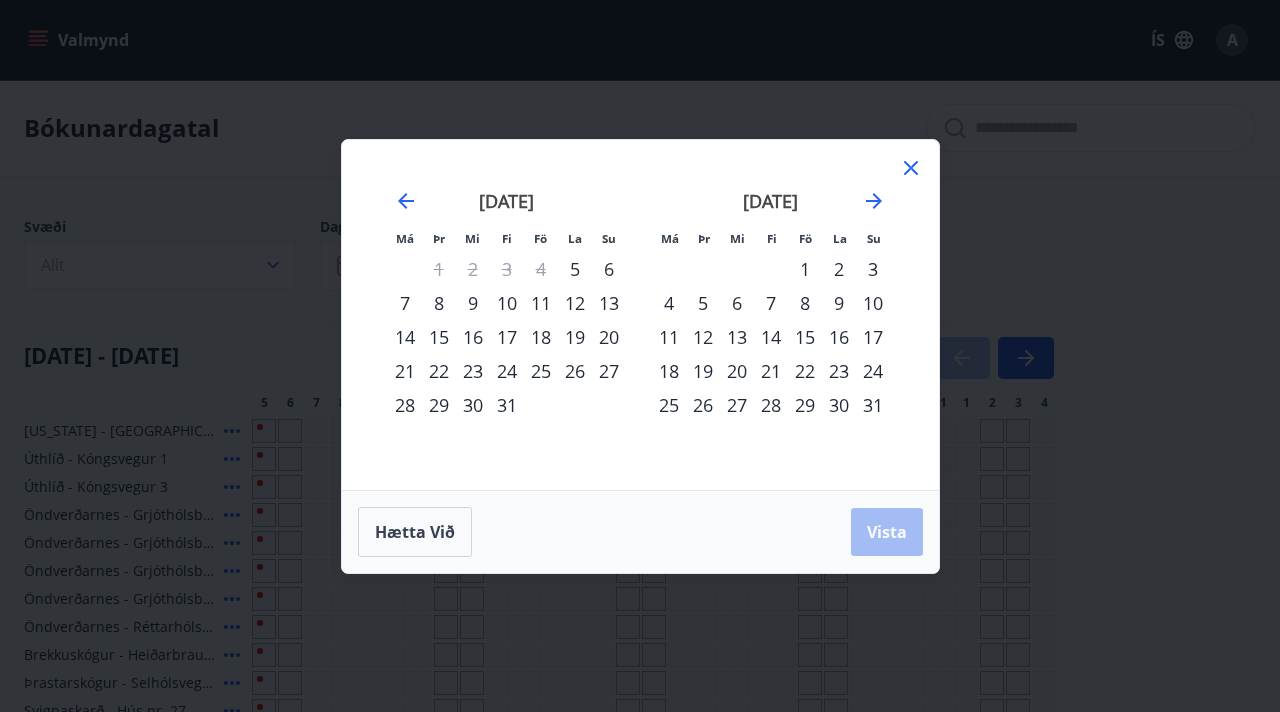 click on "Má Þr Mi Fi Fö La Su Má Þr Mi Fi Fö La Su júní 2025 1 2 3 4 5 6 7 8 9 10 11 12 13 14 15 16 17 18 19 20 21 22 23 24 25 26 27 28 29 30 júlí 2025 1 2 3 4 5 6 7 8 9 10 11 12 13 14 15 16 17 18 19 20 21 22 23 24 25 26 27 28 29 30 31 ágúst 2025 1 2 3 4 5 6 7 8 9 10 11 12 13 14 15 16 17 18 19 20 21 22 23 24 25 26 27 28 29 30 31 september 2025 1 2 3 4 5 6 7 8 9 10 11 12 13 14 15 16 17 18 19 20 21 22 23 24 25 26 27 28 29 30 Hætta við Vista" at bounding box center [640, 356] 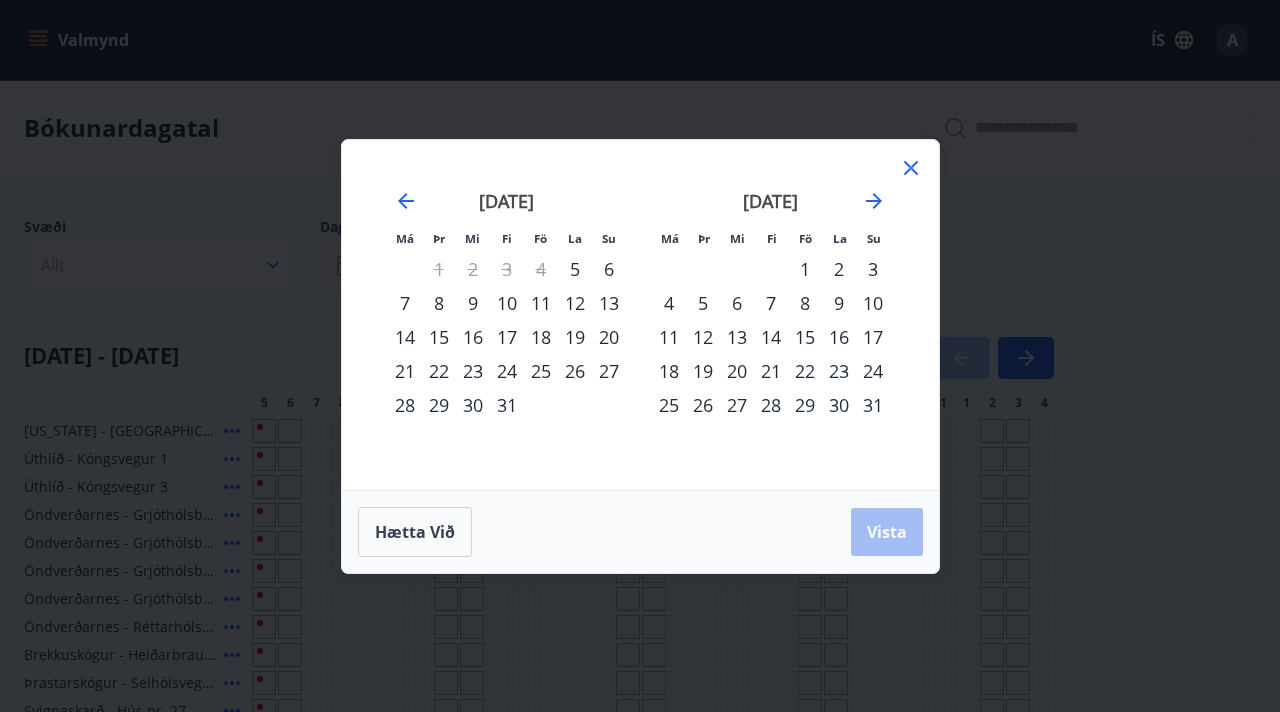 click on "Má Þr Mi Fi Fö La Su Má Þr Mi Fi Fö La Su júní 2025 1 2 3 4 5 6 7 8 9 10 11 12 13 14 15 16 17 18 19 20 21 22 23 24 25 26 27 28 29 30 júlí 2025 1 2 3 4 5 6 7 8 9 10 11 12 13 14 15 16 17 18 19 20 21 22 23 24 25 26 27 28 29 30 31 ágúst 2025 1 2 3 4 5 6 7 8 9 10 11 12 13 14 15 16 17 18 19 20 21 22 23 24 25 26 27 28 29 30 31 september 2025 1 2 3 4 5 6 7 8 9 10 11 12 13 14 15 16 17 18 19 20 21 22 23 24 25 26 27 28 29 30" at bounding box center (640, 315) 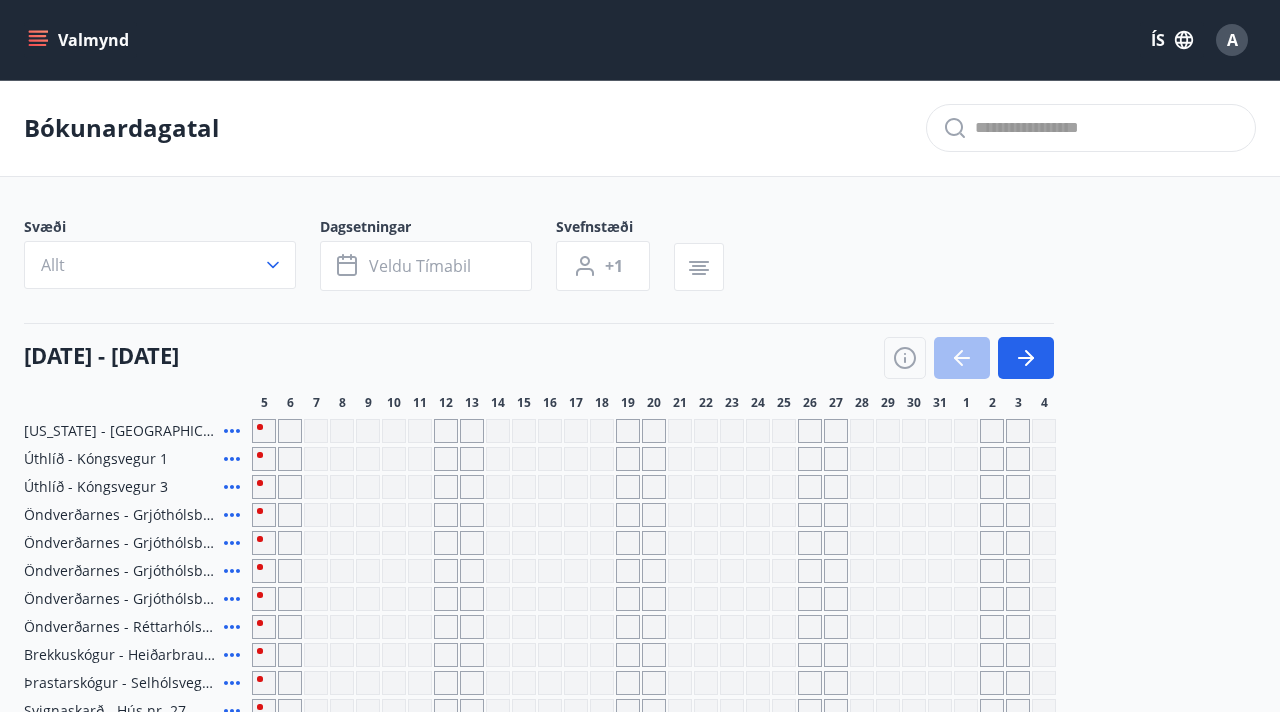 click on "Valmynd" at bounding box center [80, 40] 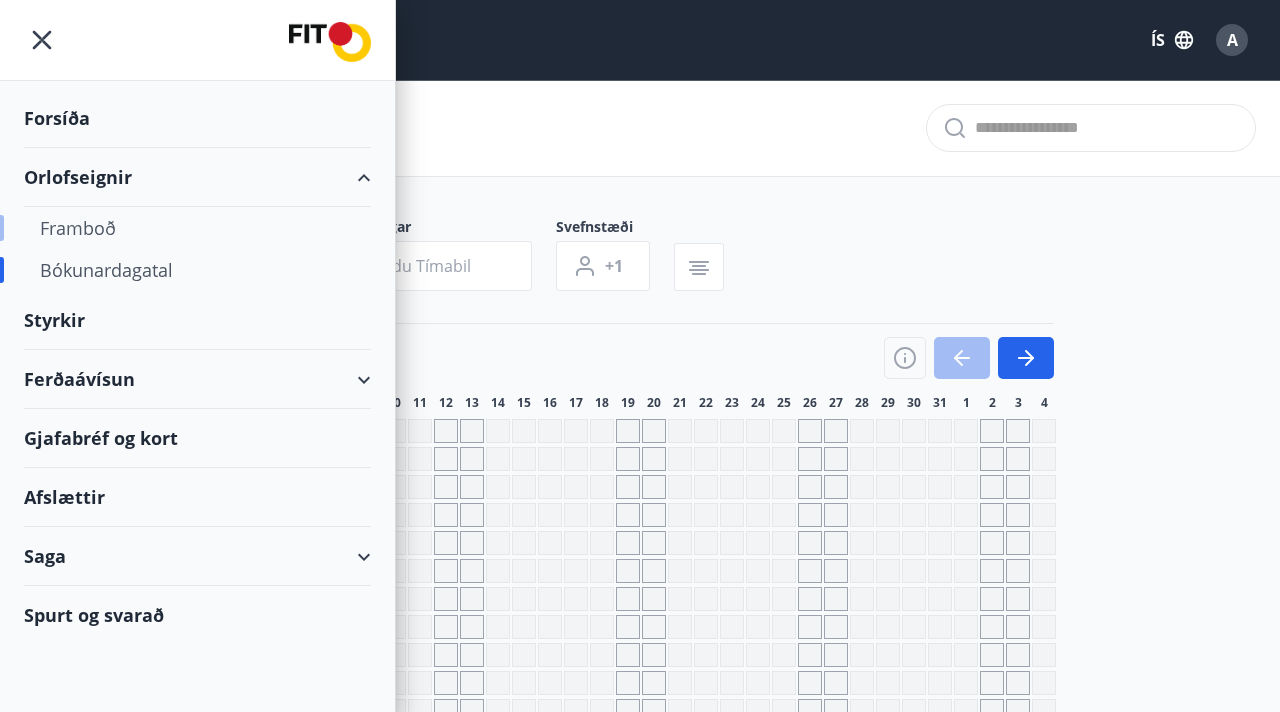 click on "Framboð" at bounding box center [197, 228] 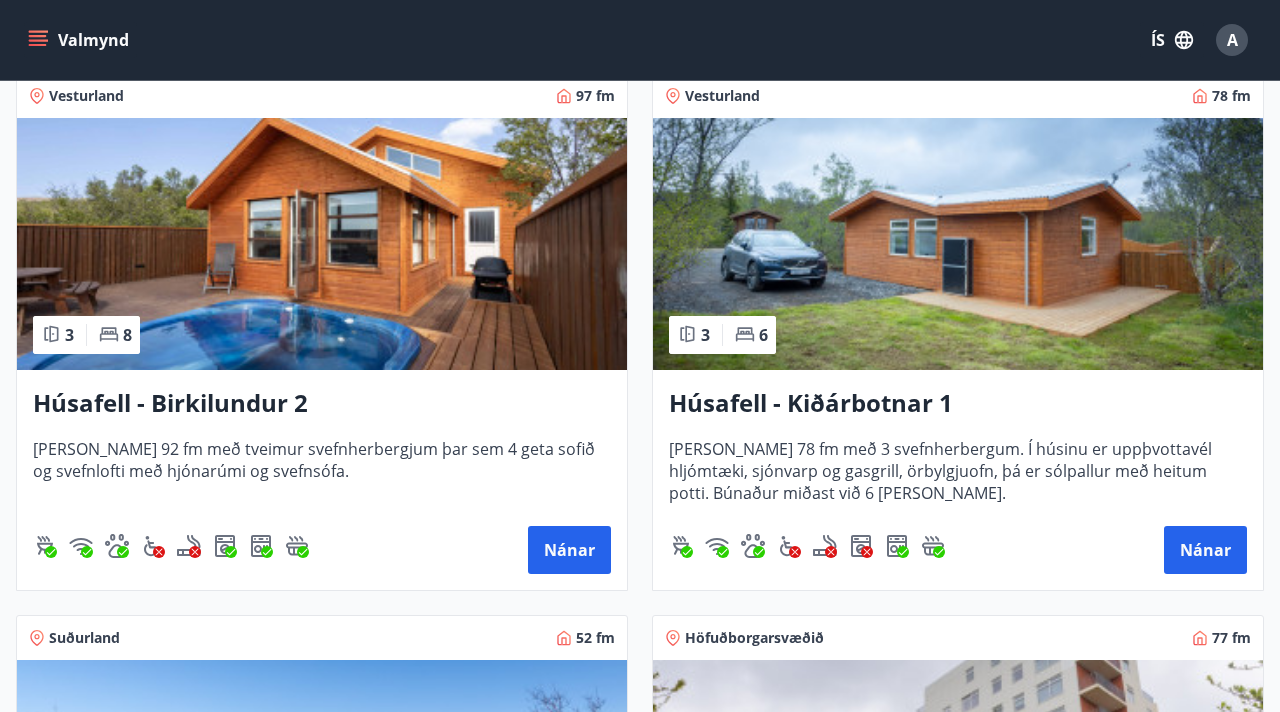 scroll, scrollTop: 1999, scrollLeft: 0, axis: vertical 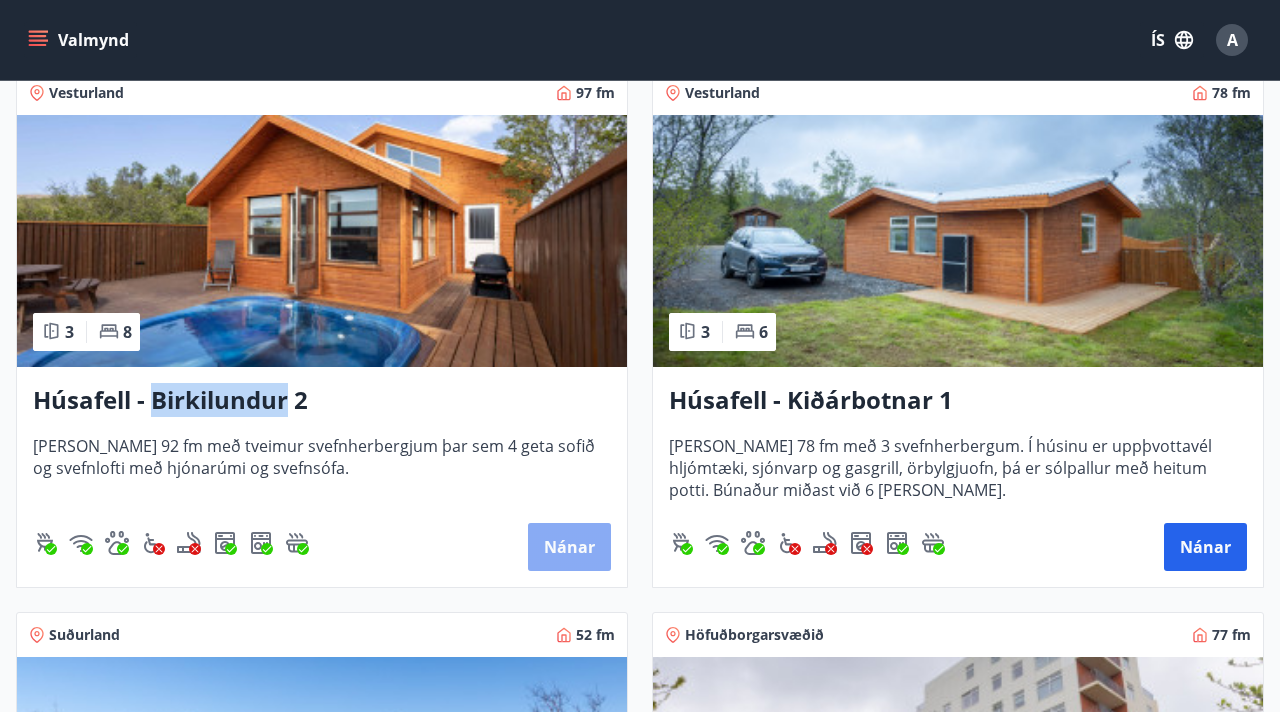 click on "Nánar" at bounding box center [569, 547] 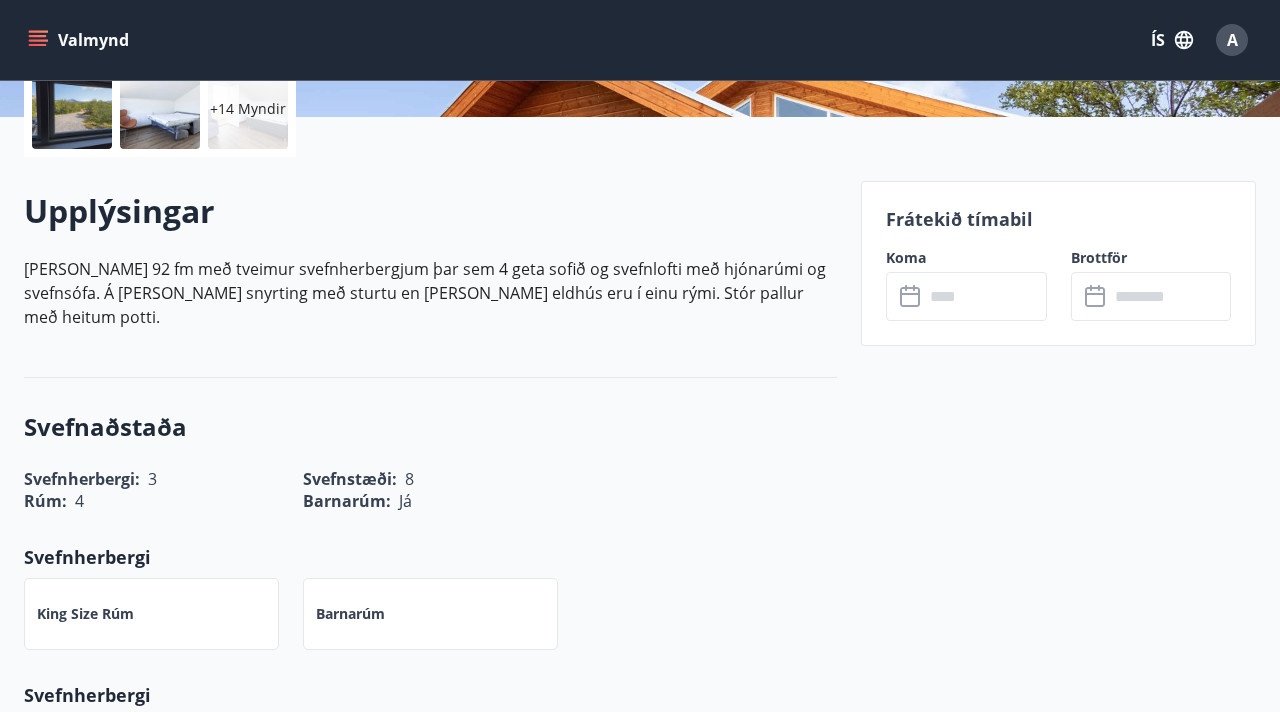 scroll, scrollTop: 487, scrollLeft: 0, axis: vertical 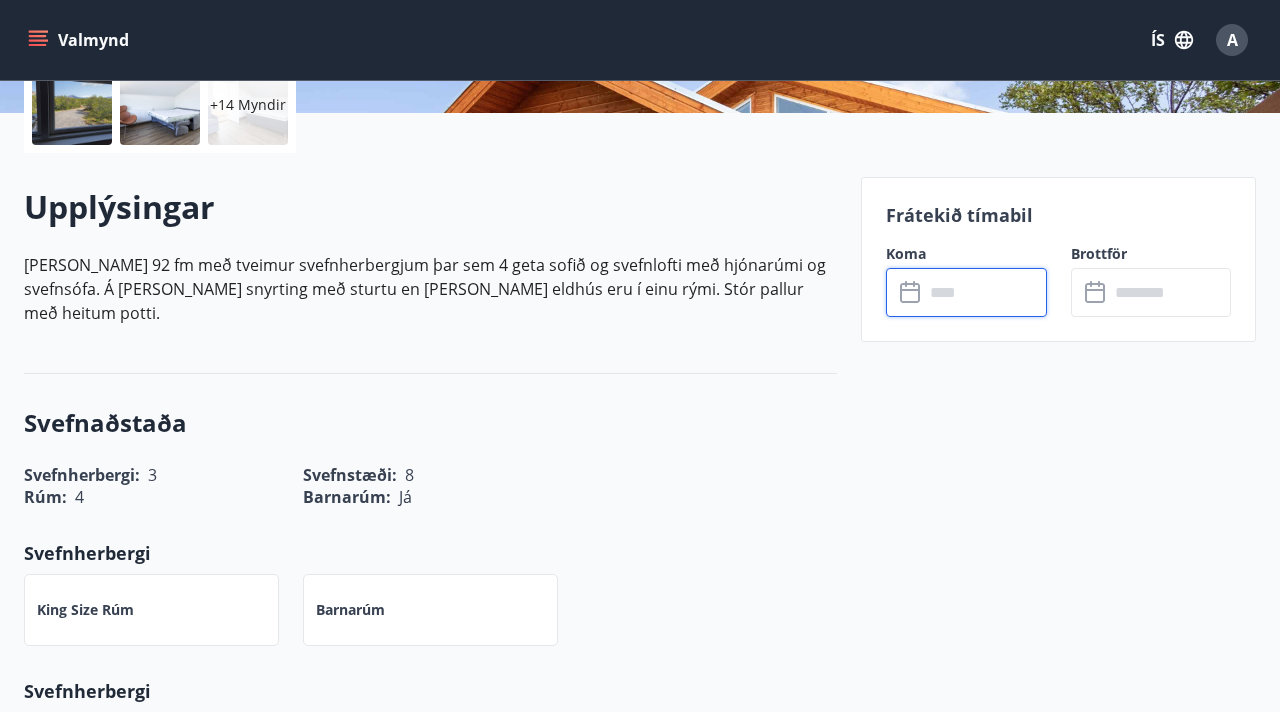click at bounding box center [985, 292] 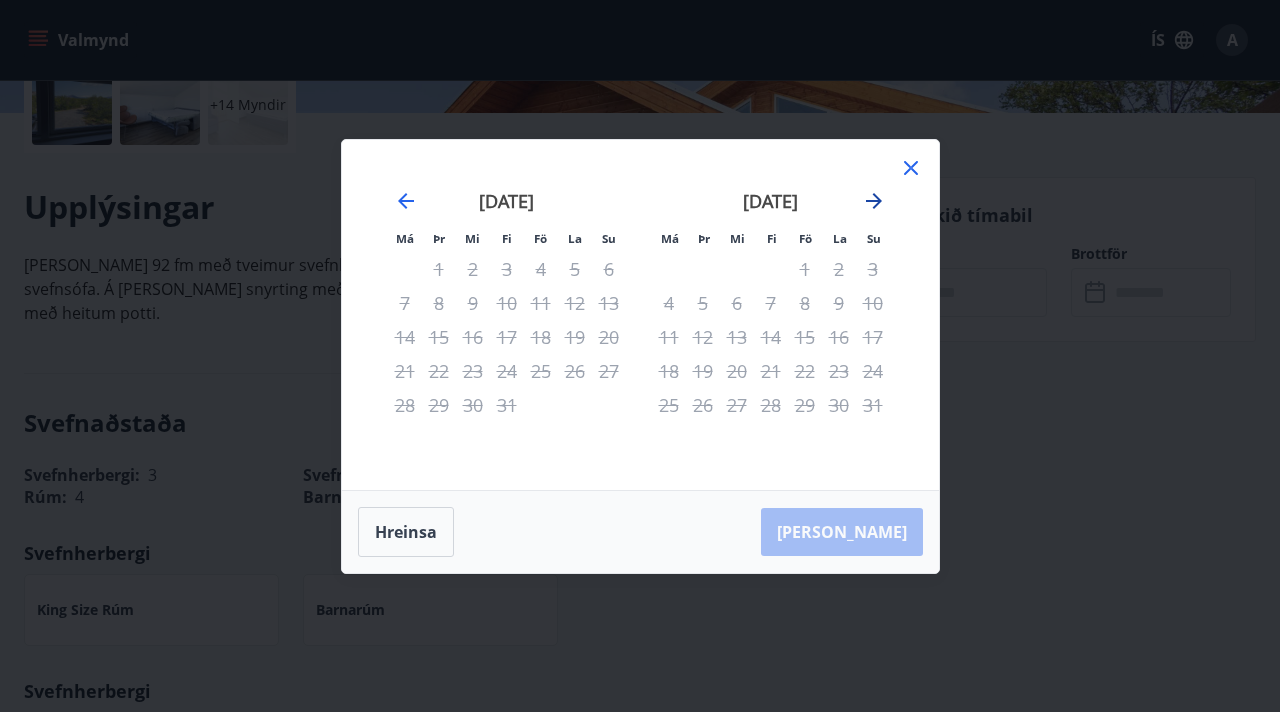 click 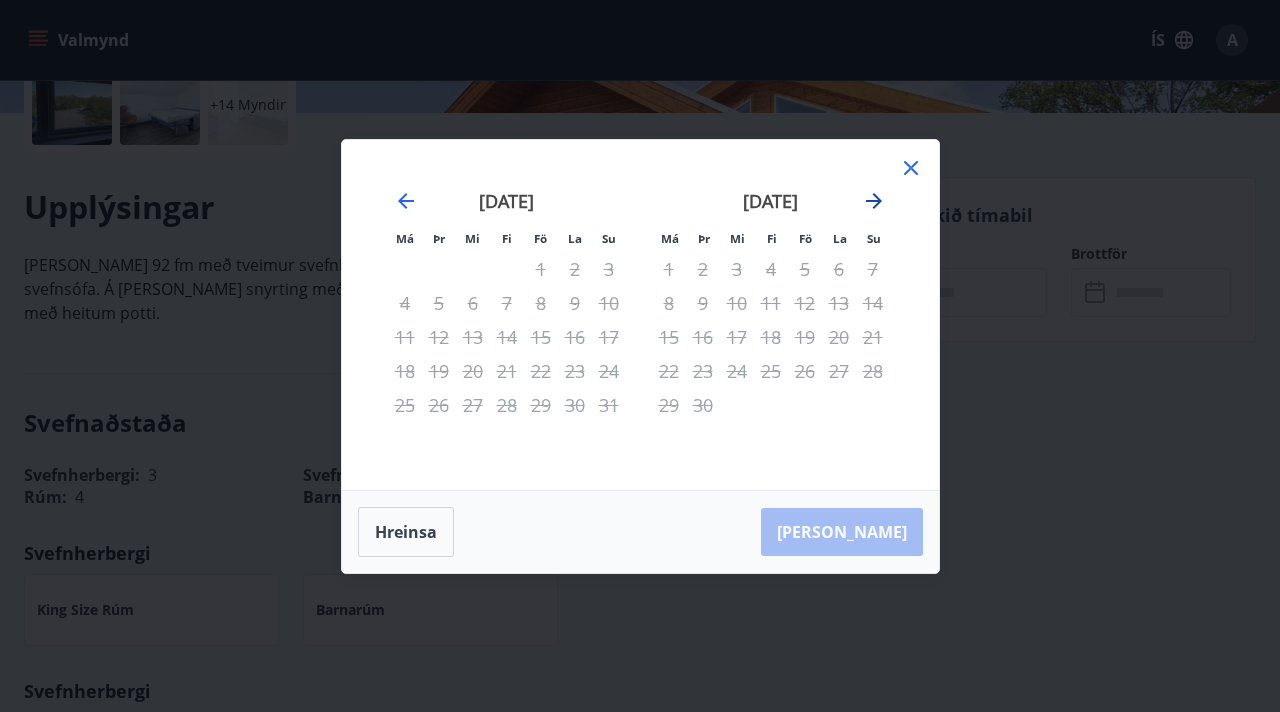 click 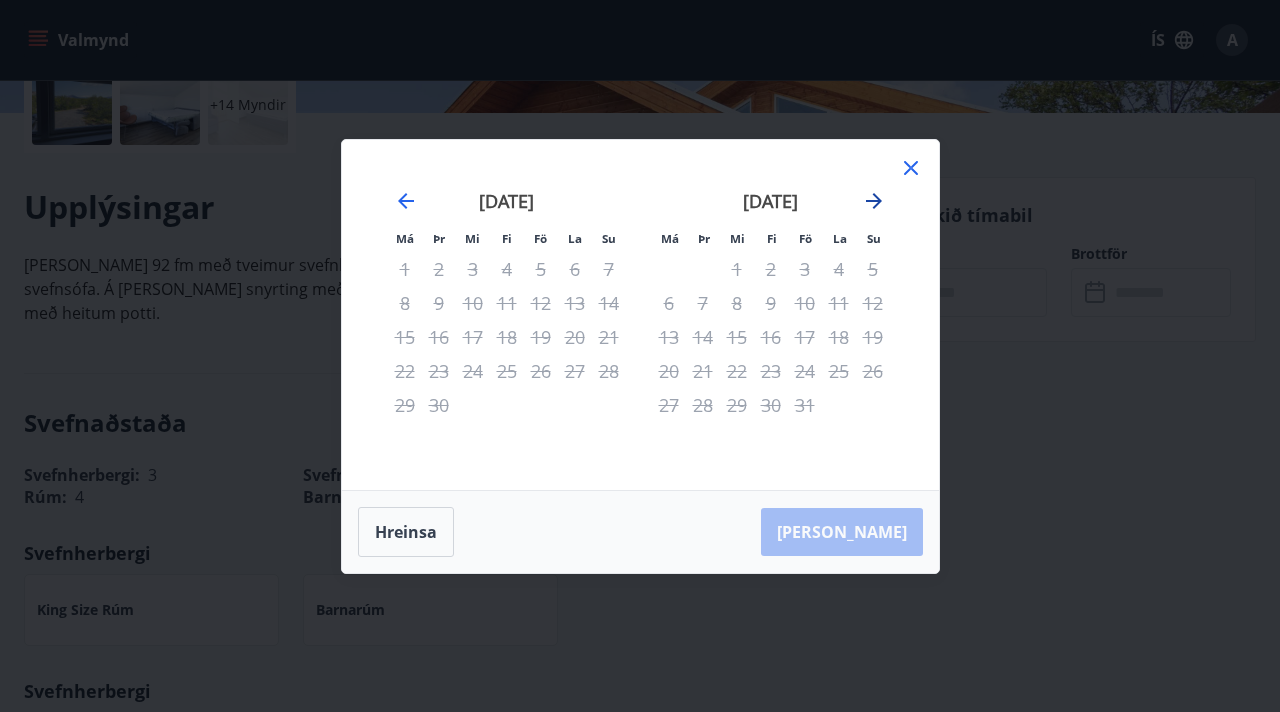 click 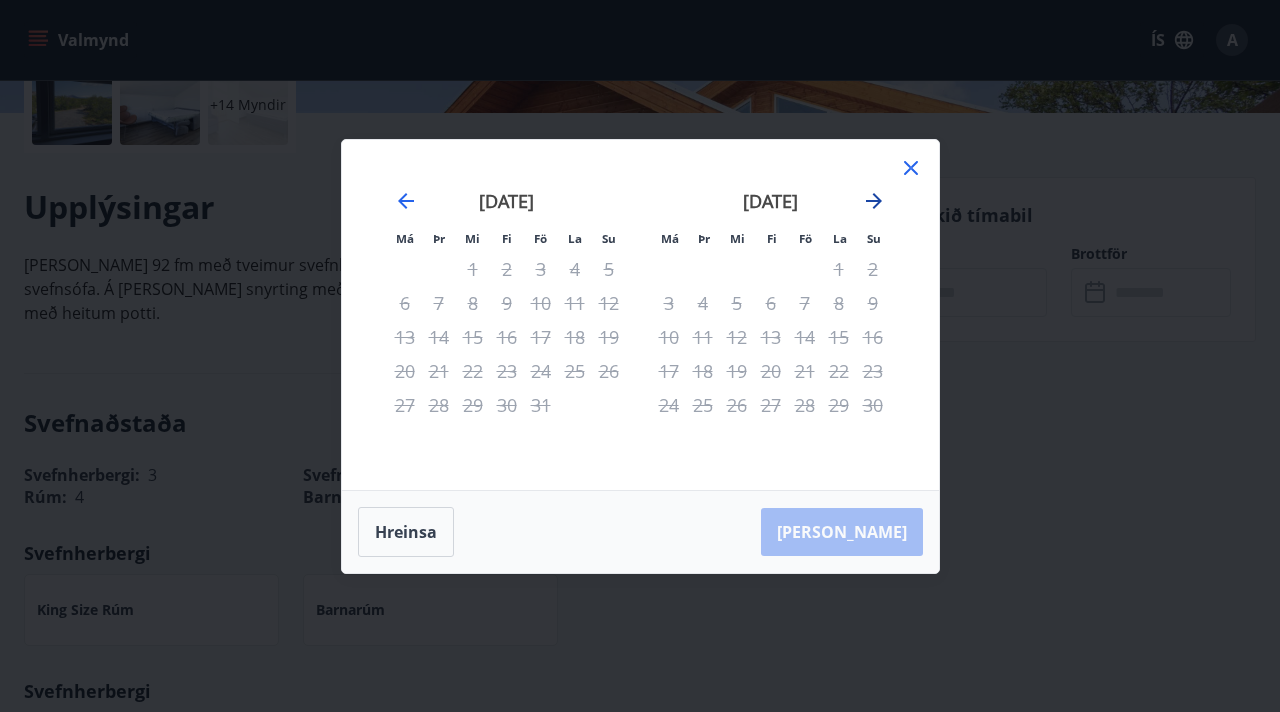 click 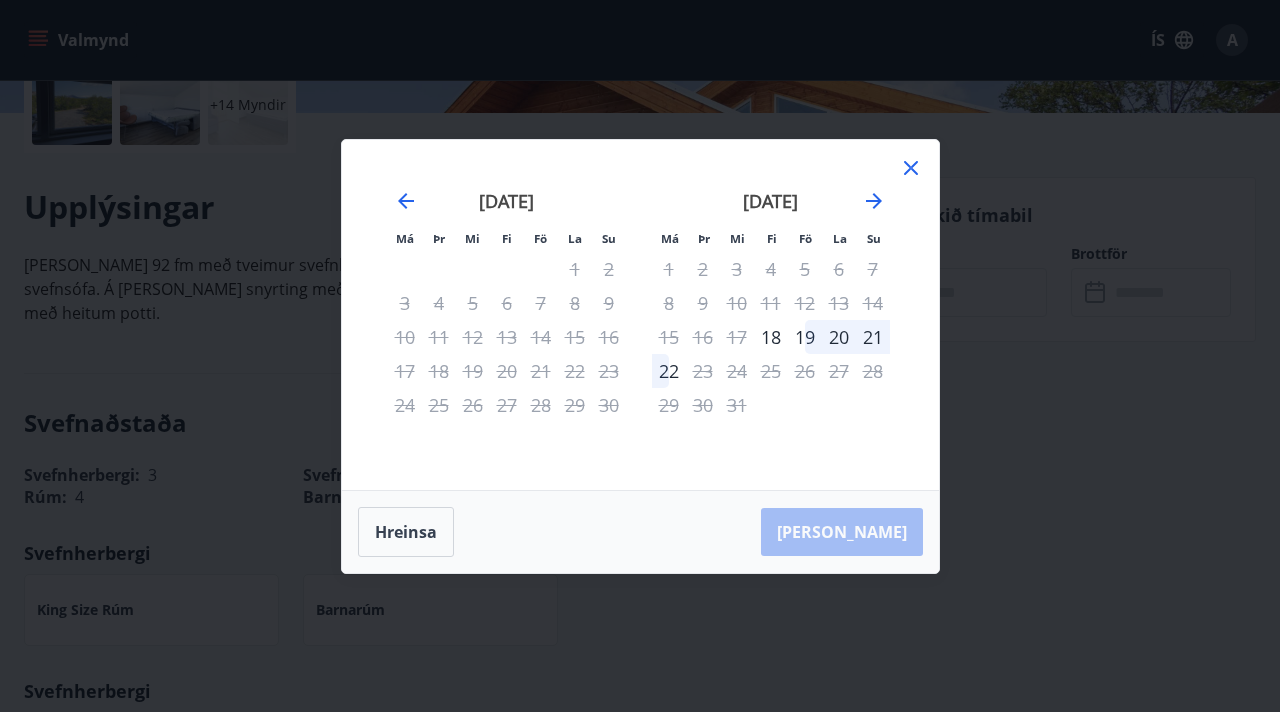 click 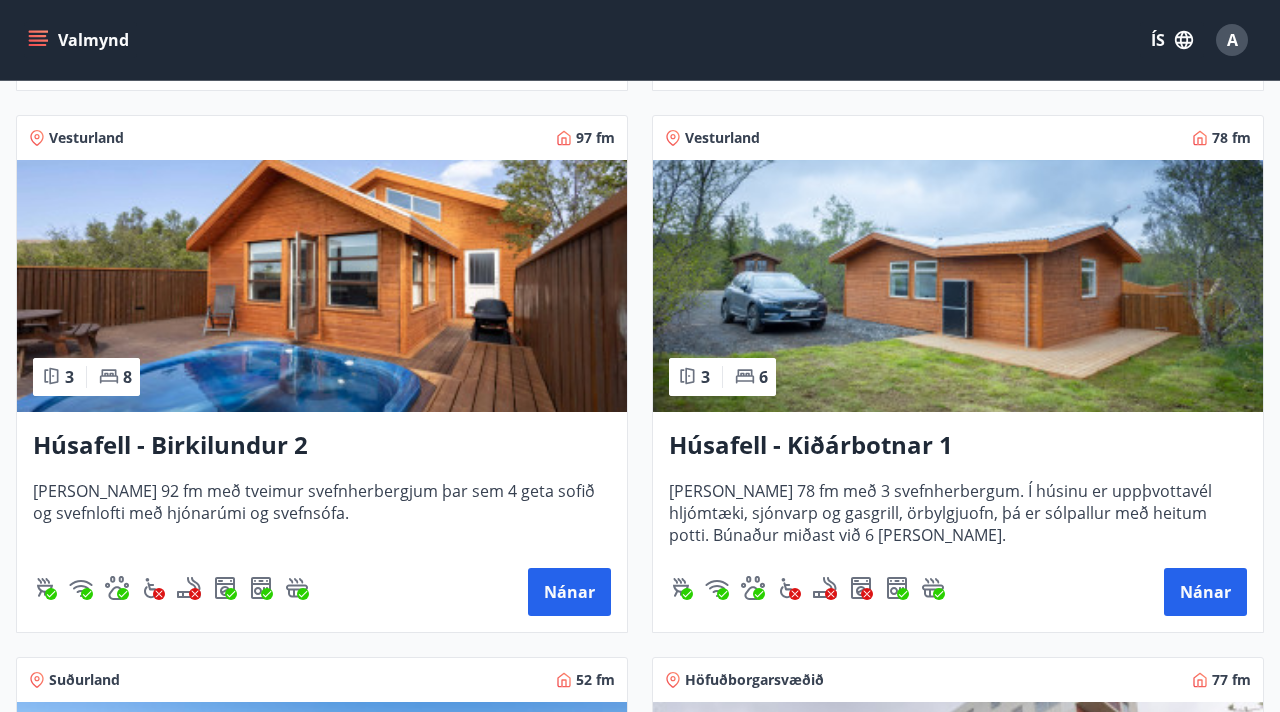 scroll, scrollTop: 1952, scrollLeft: 0, axis: vertical 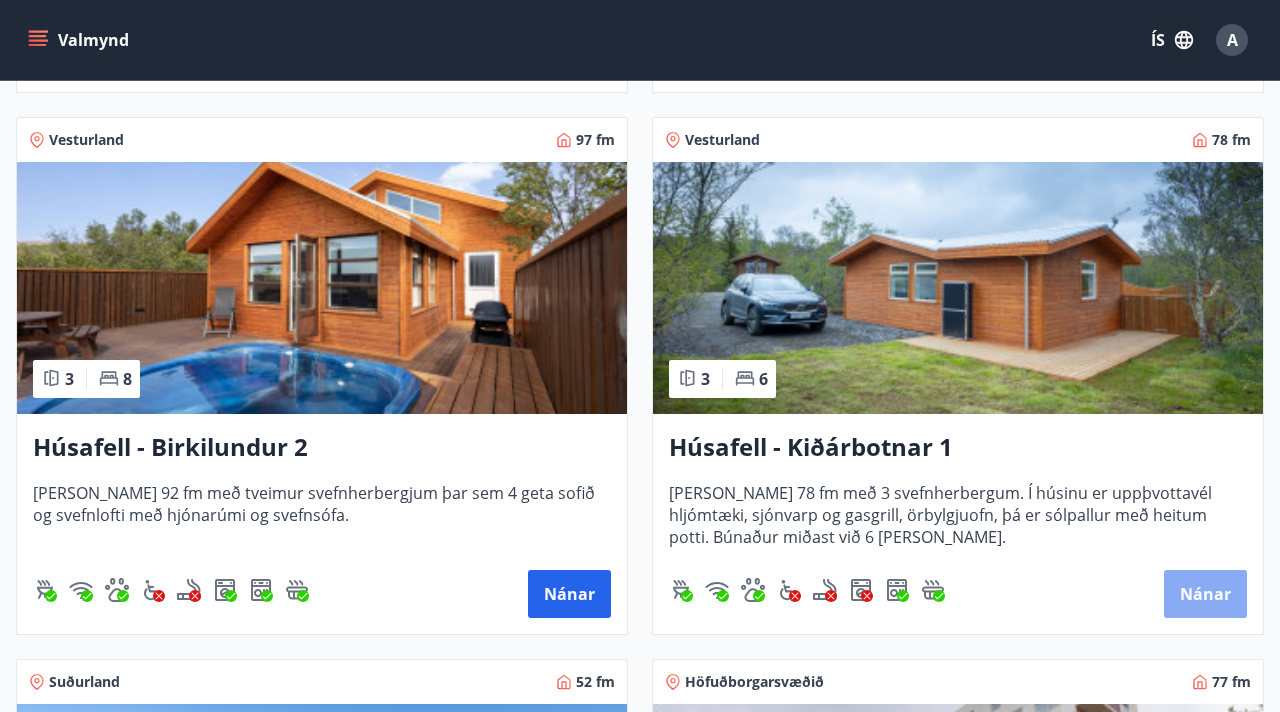 click on "Nánar" at bounding box center (1205, 594) 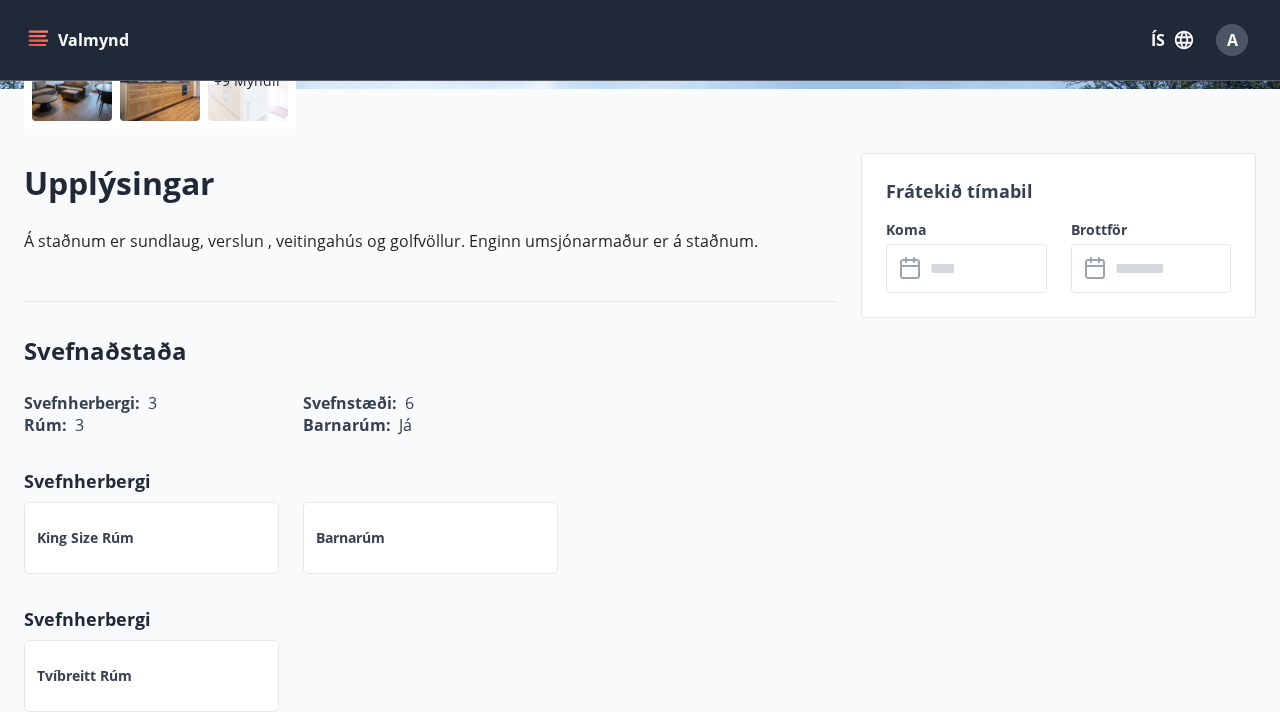 scroll, scrollTop: 528, scrollLeft: 0, axis: vertical 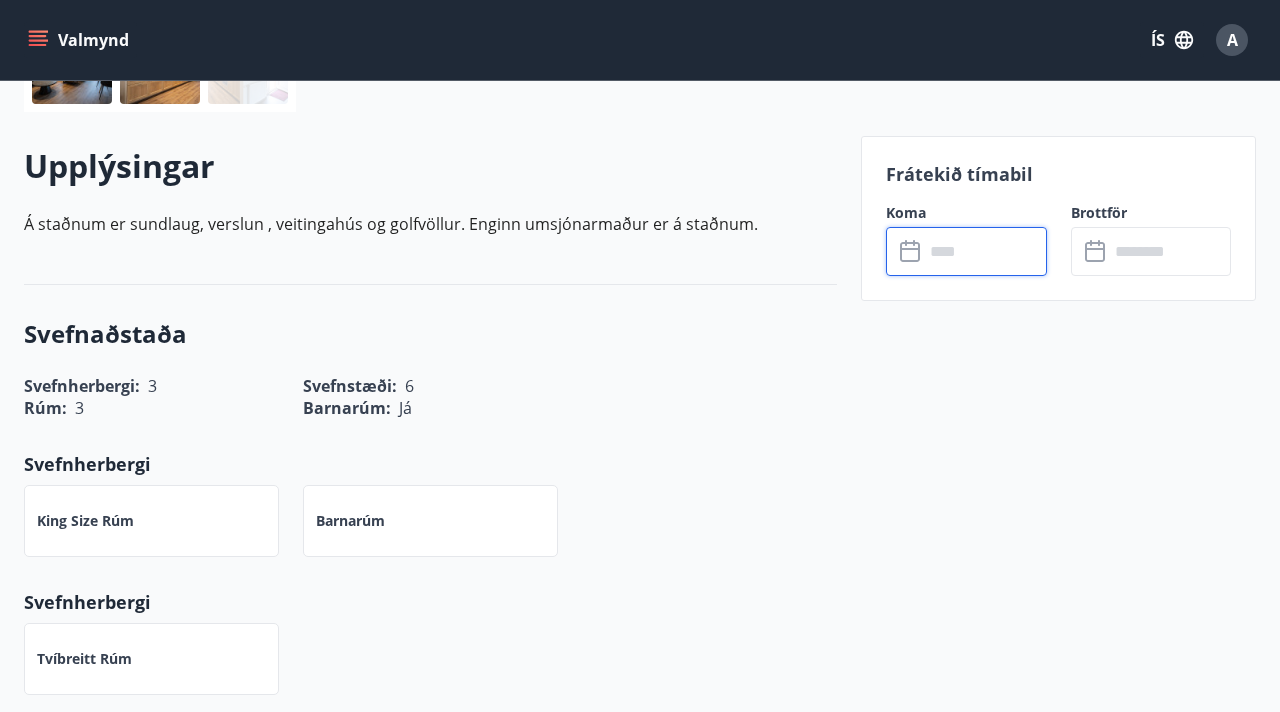 click at bounding box center [985, 251] 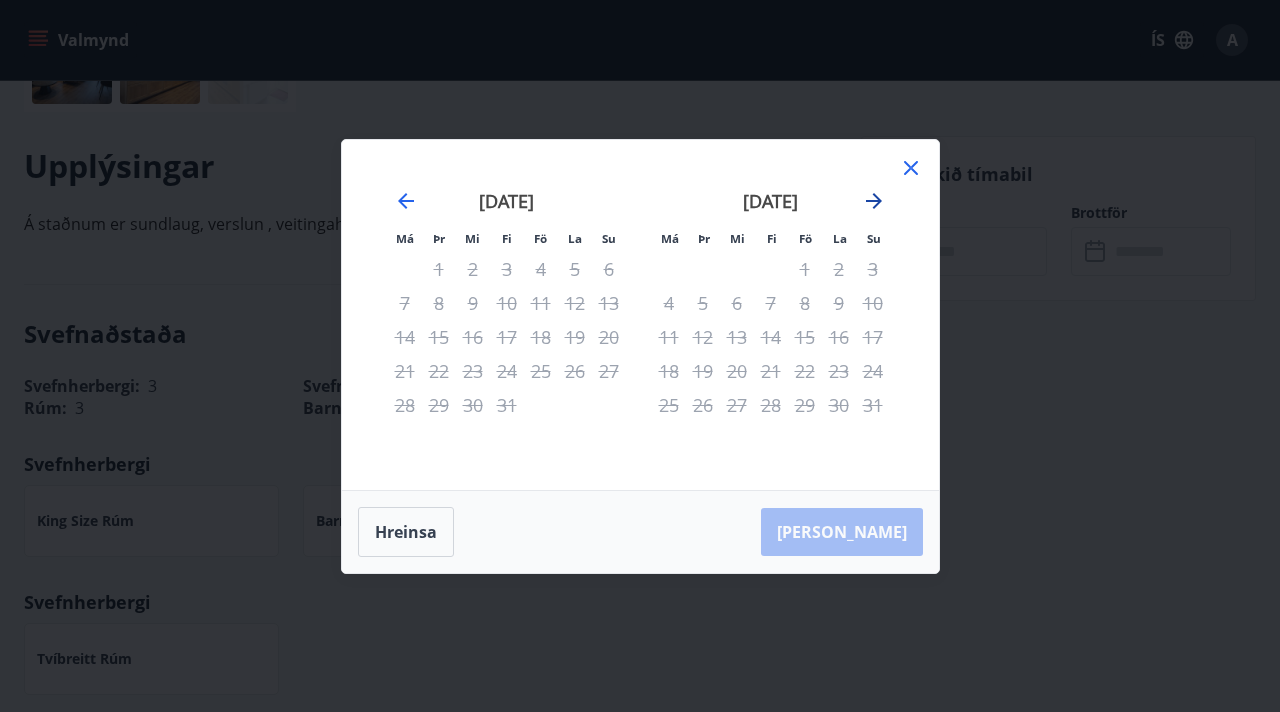 click 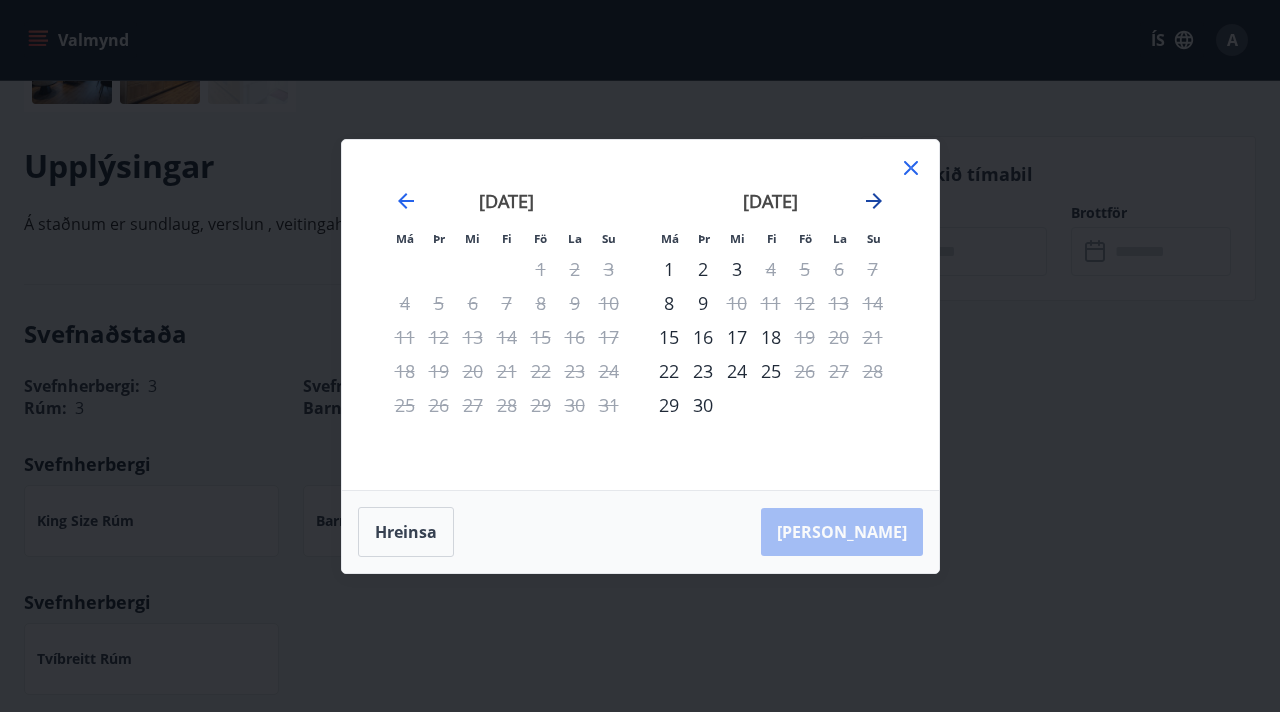 click 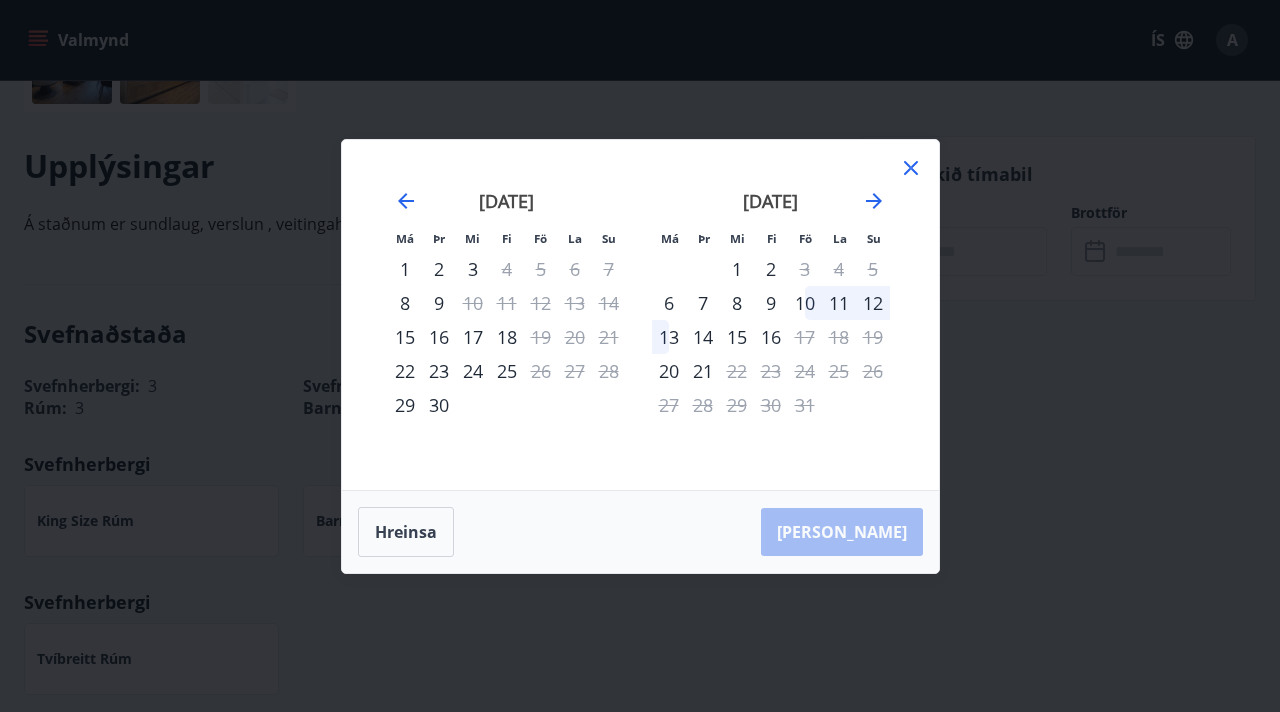 click on "10" at bounding box center [805, 303] 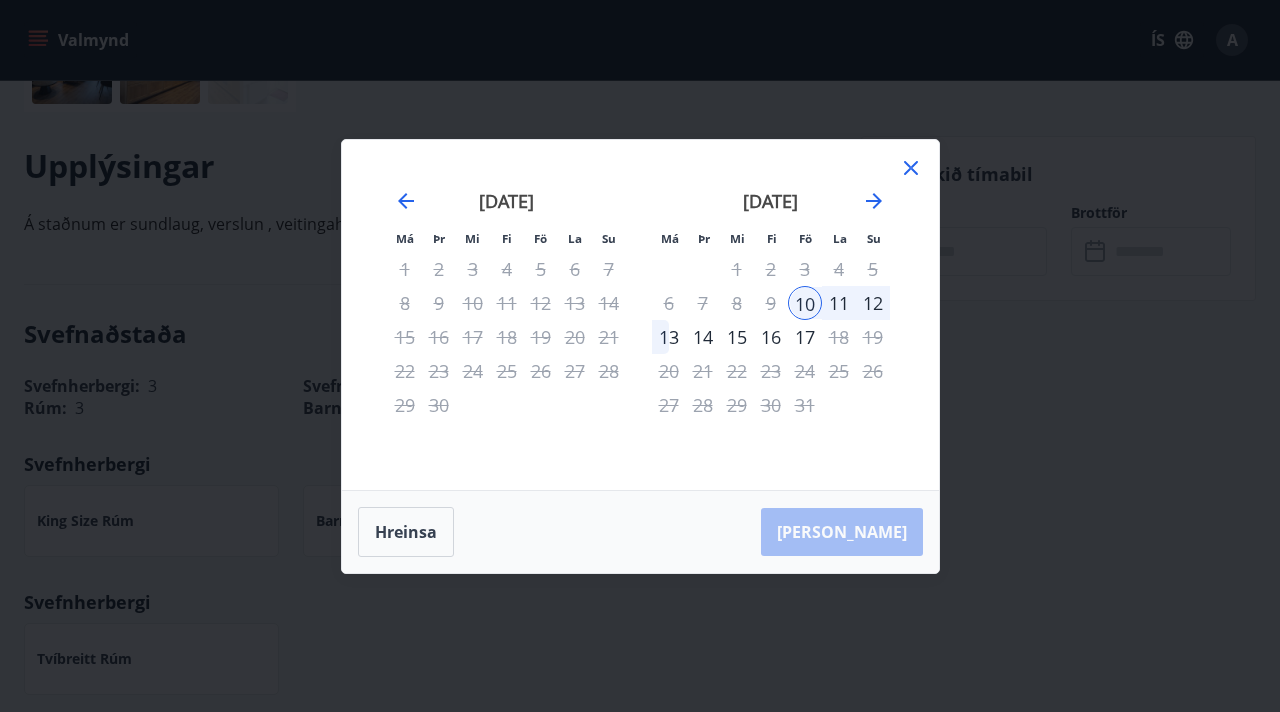 click on "13" at bounding box center [669, 337] 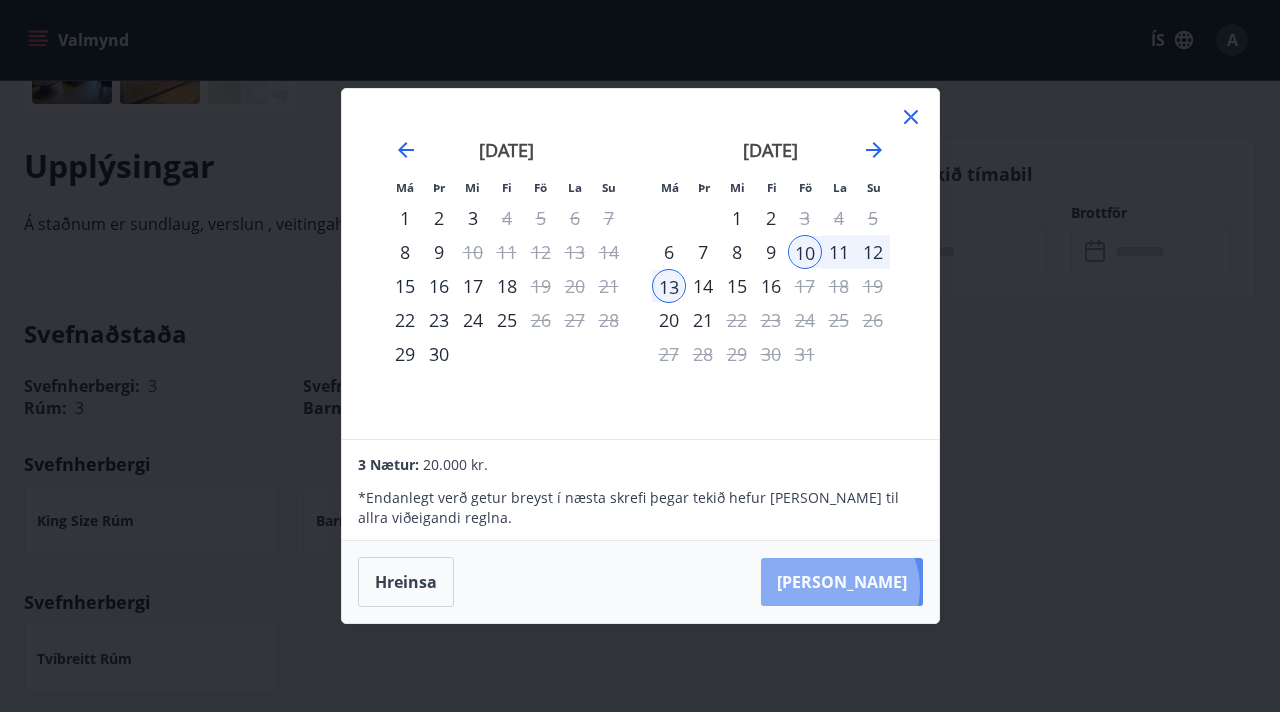 click on "Taka Frá" at bounding box center (842, 582) 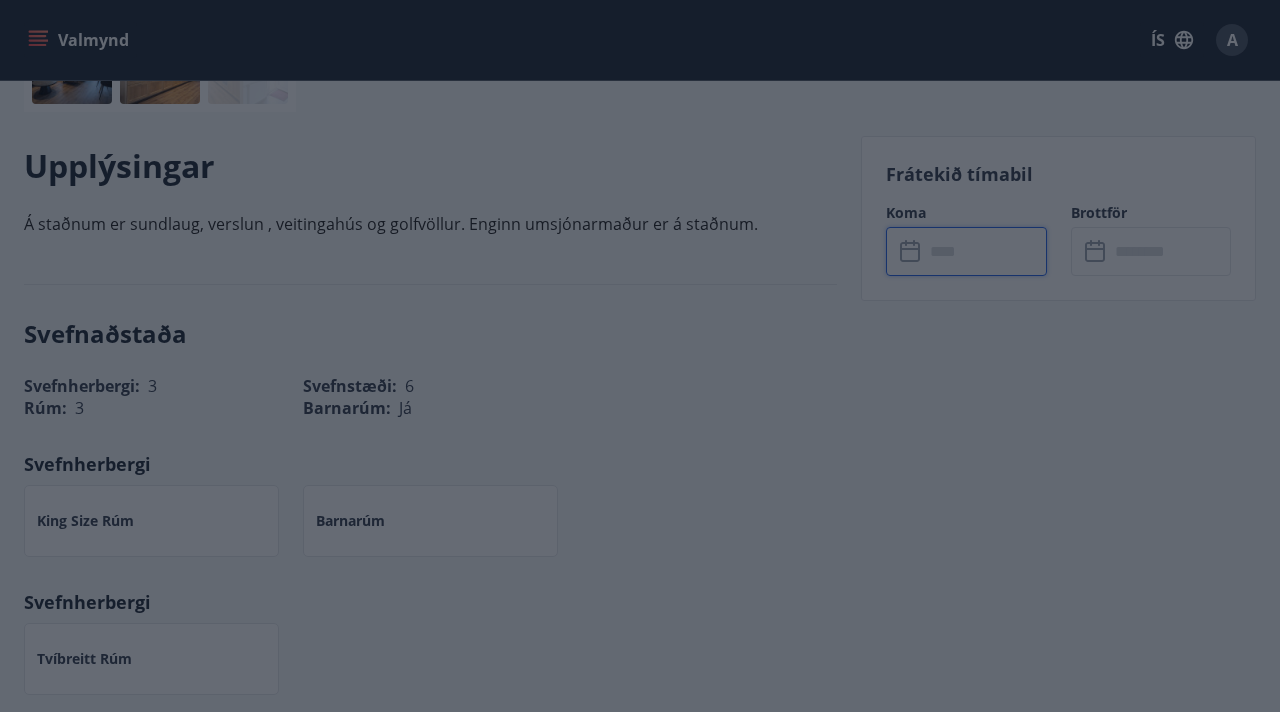 type on "******" 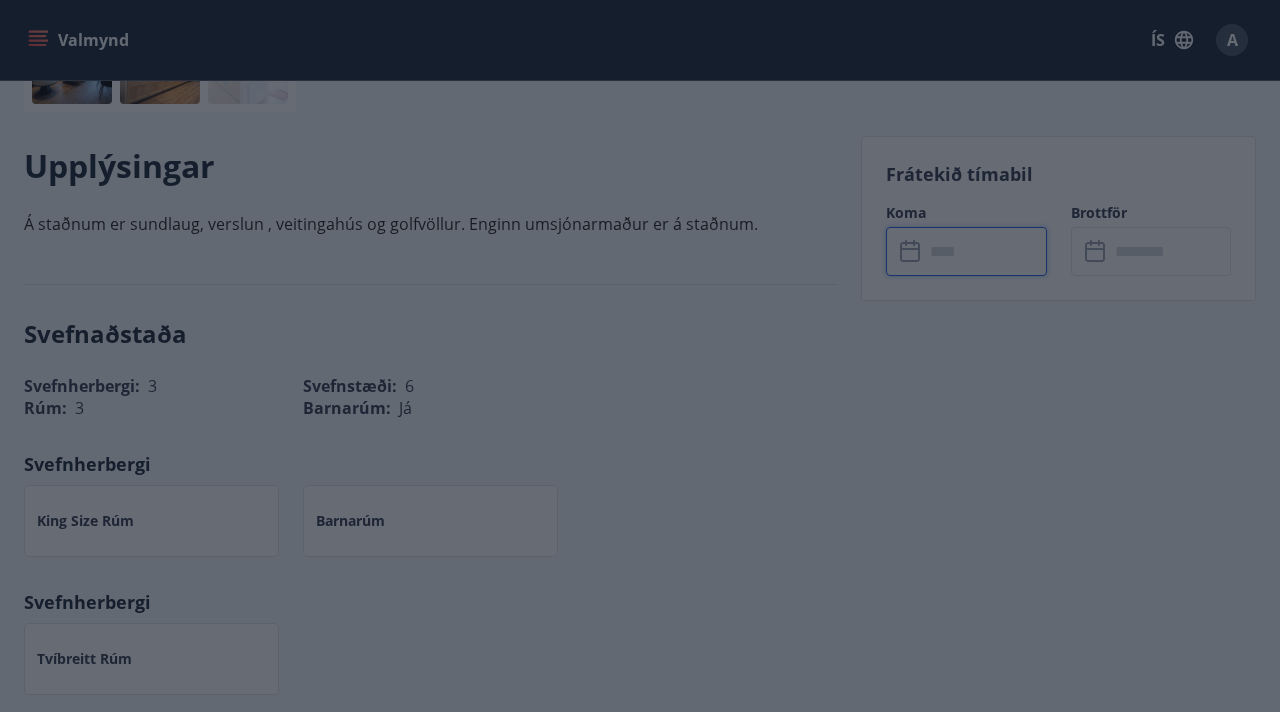 type on "******" 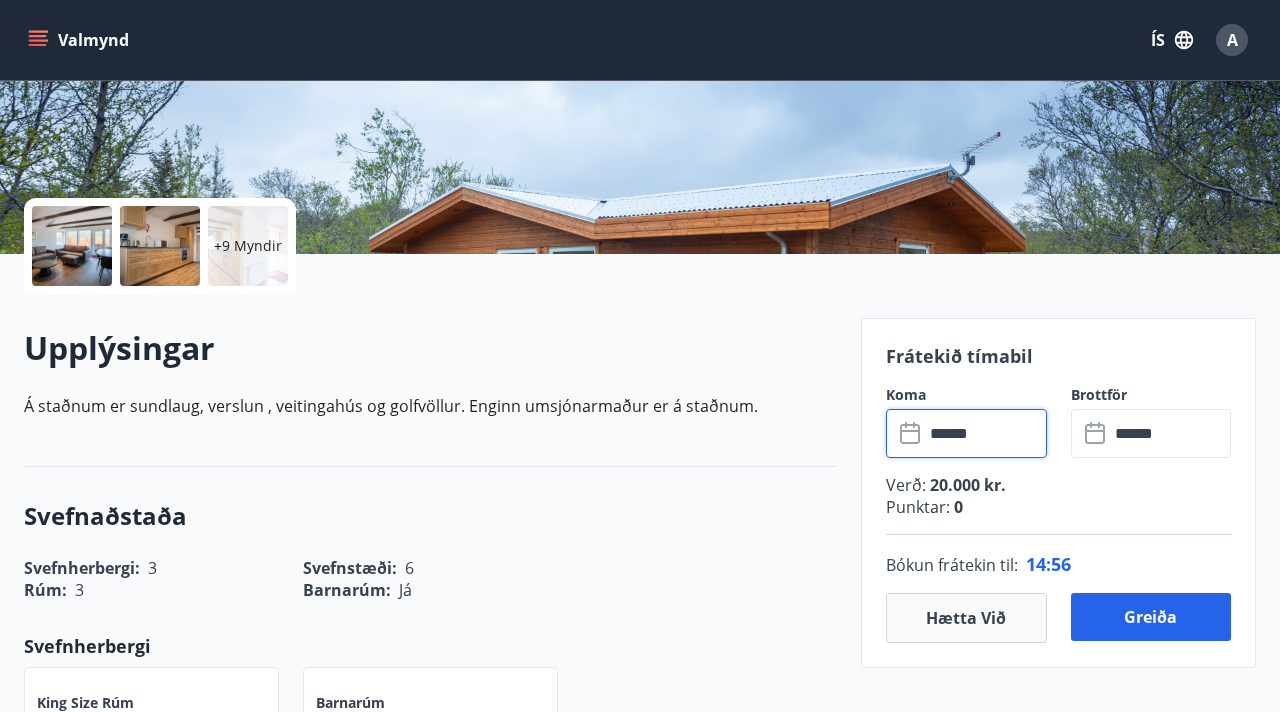 scroll, scrollTop: 0, scrollLeft: 0, axis: both 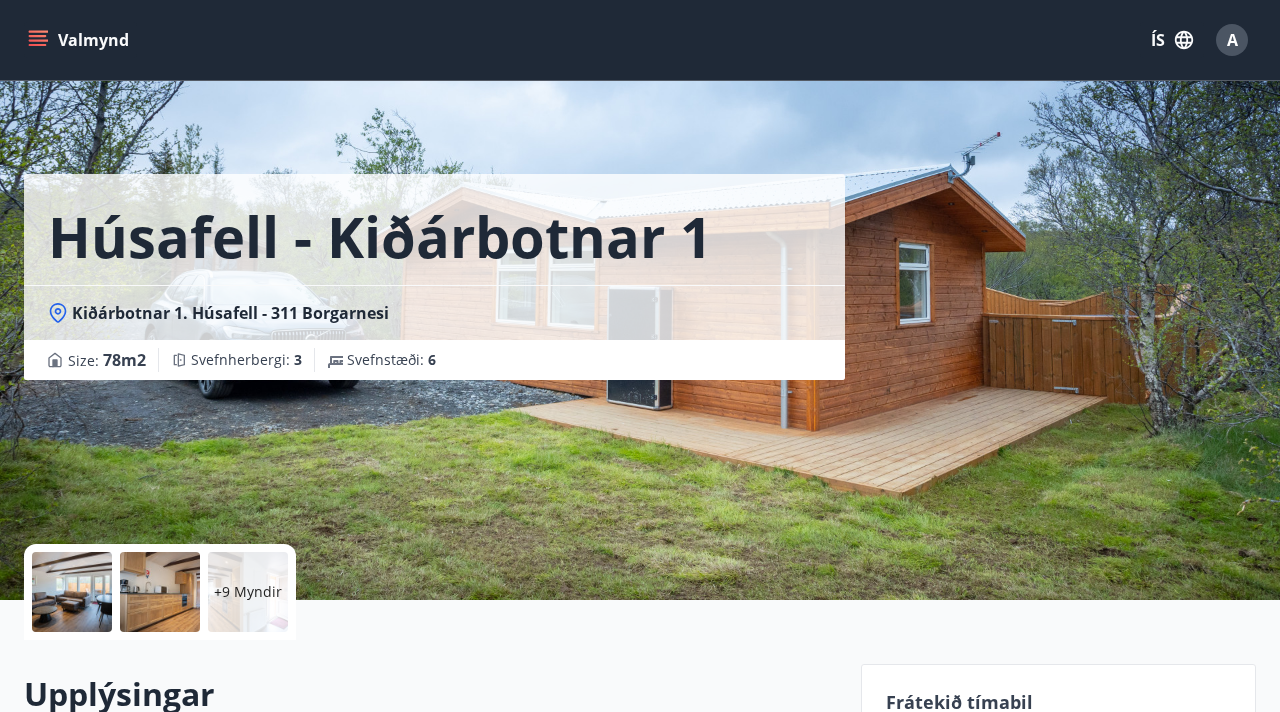 click on "Valmynd" at bounding box center [80, 40] 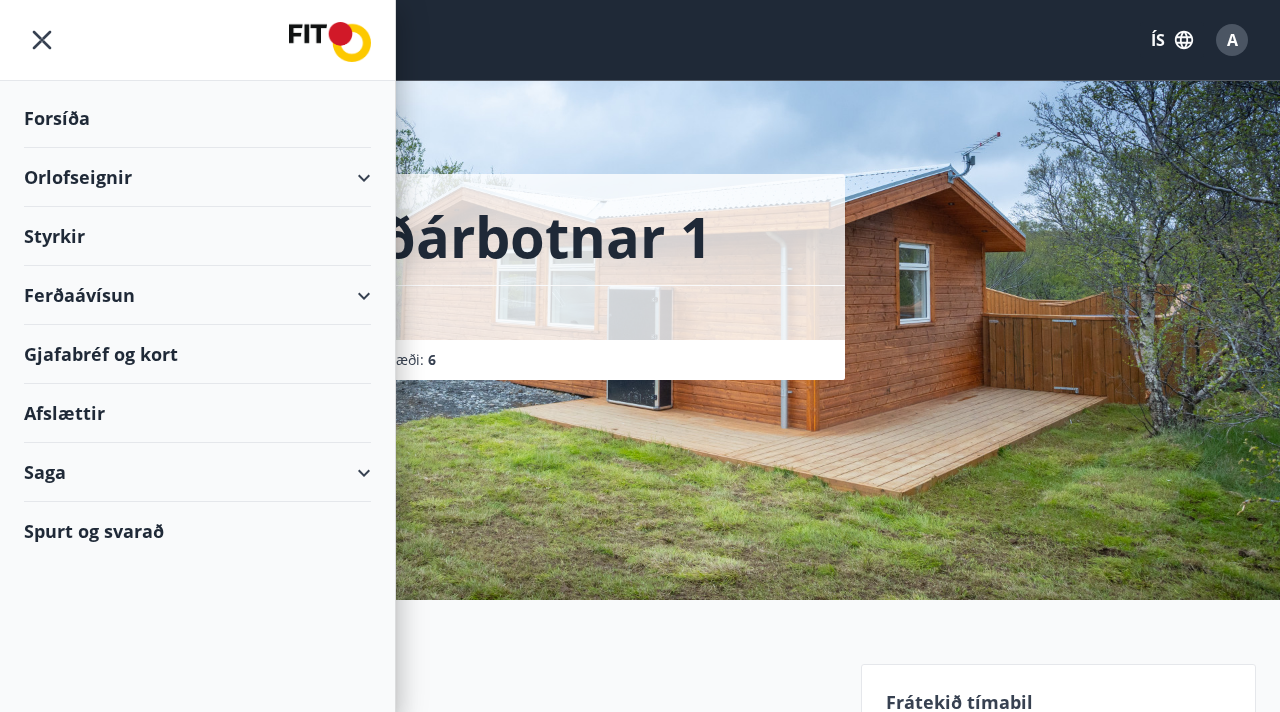click on "Orlofseignir" at bounding box center [197, 177] 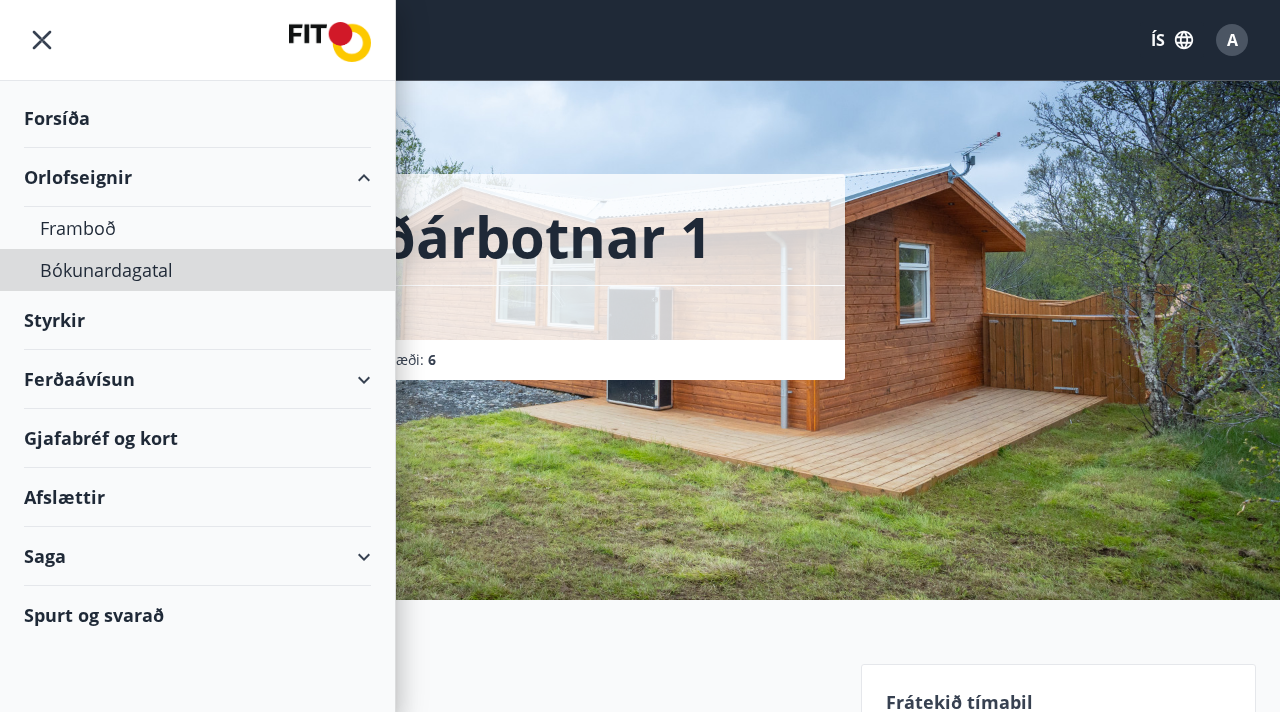 click on "+12 Myndir" at bounding box center [430, 592] 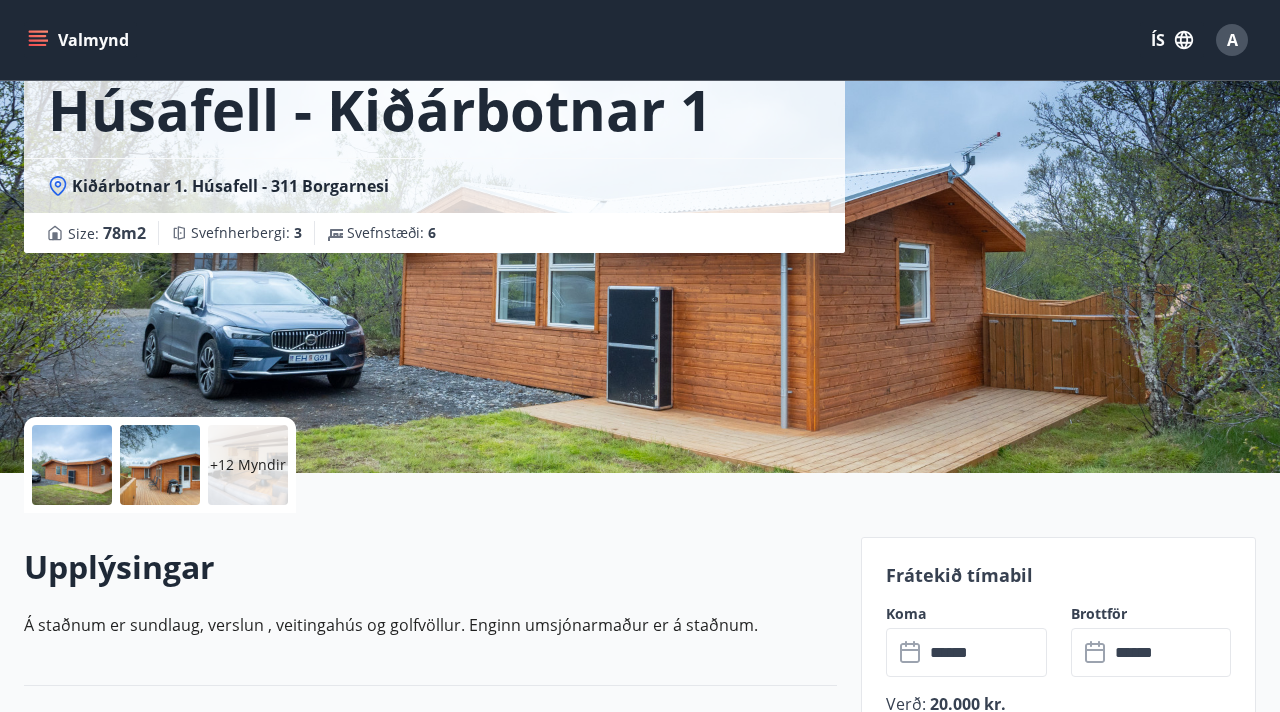 scroll, scrollTop: 0, scrollLeft: 0, axis: both 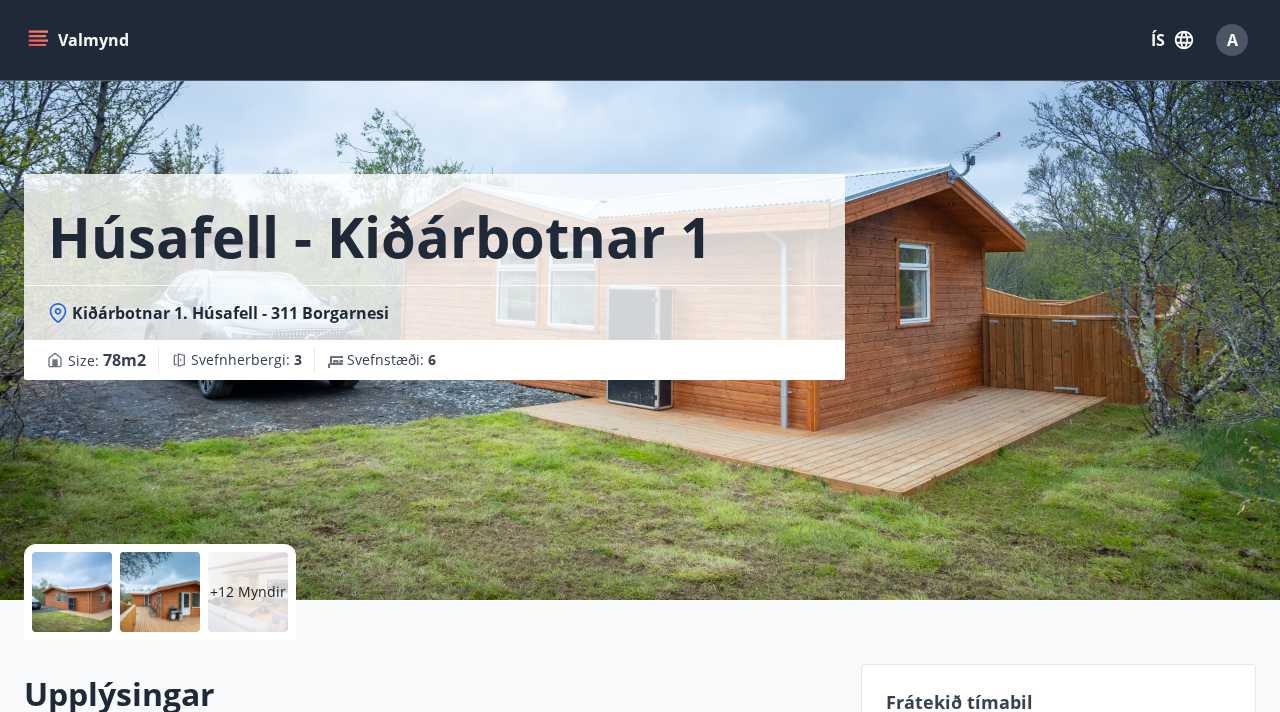 click on "Valmynd" at bounding box center [80, 40] 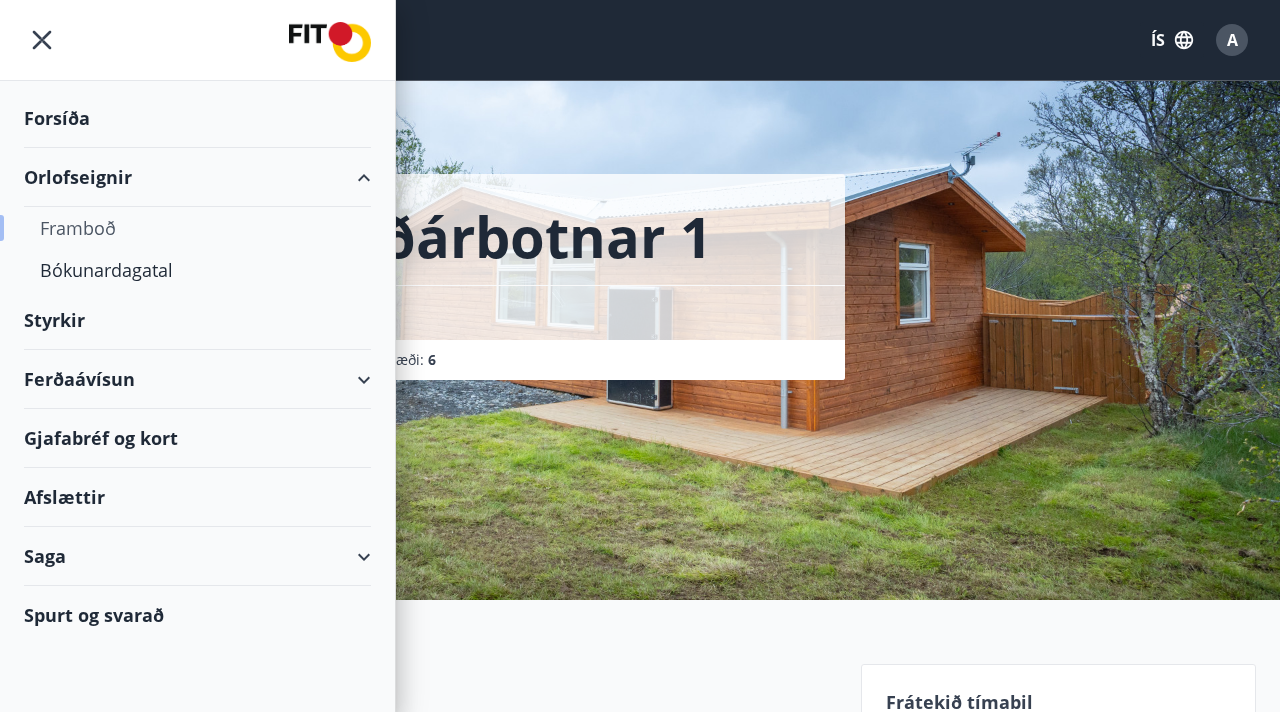click on "Framboð" at bounding box center (197, 228) 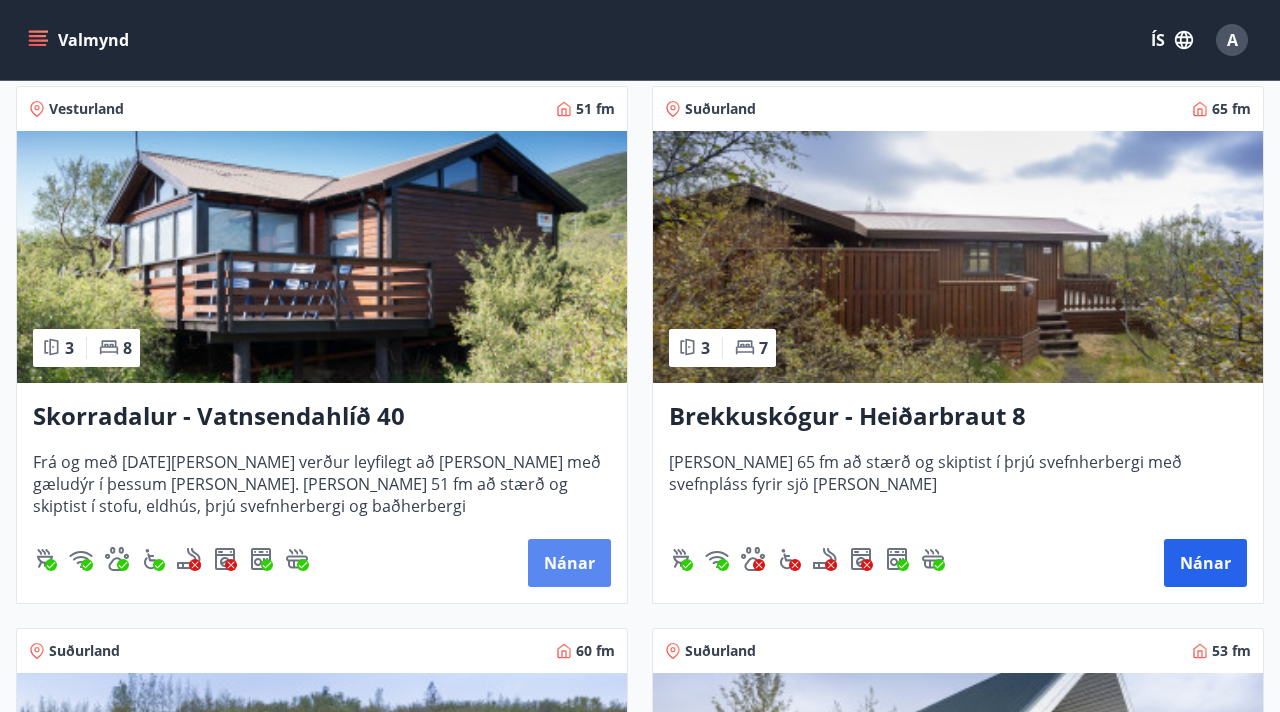 scroll, scrollTop: 4156, scrollLeft: 0, axis: vertical 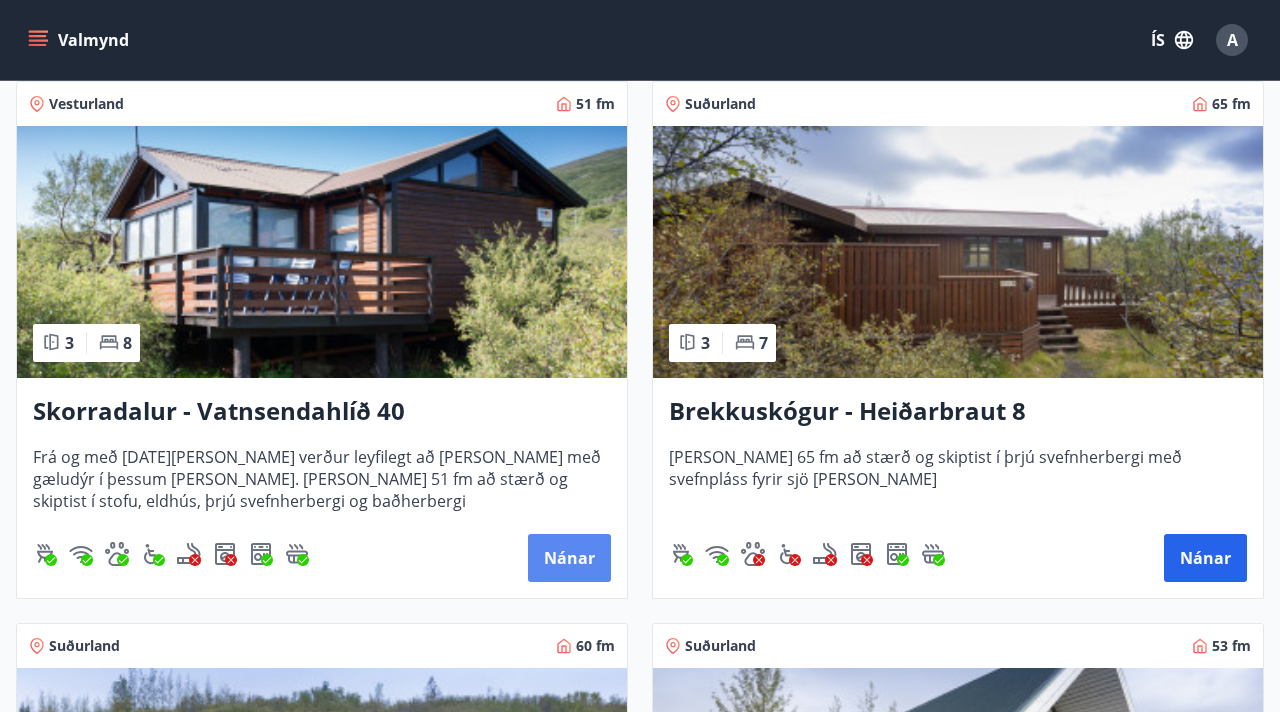 click on "Nánar" at bounding box center (569, 558) 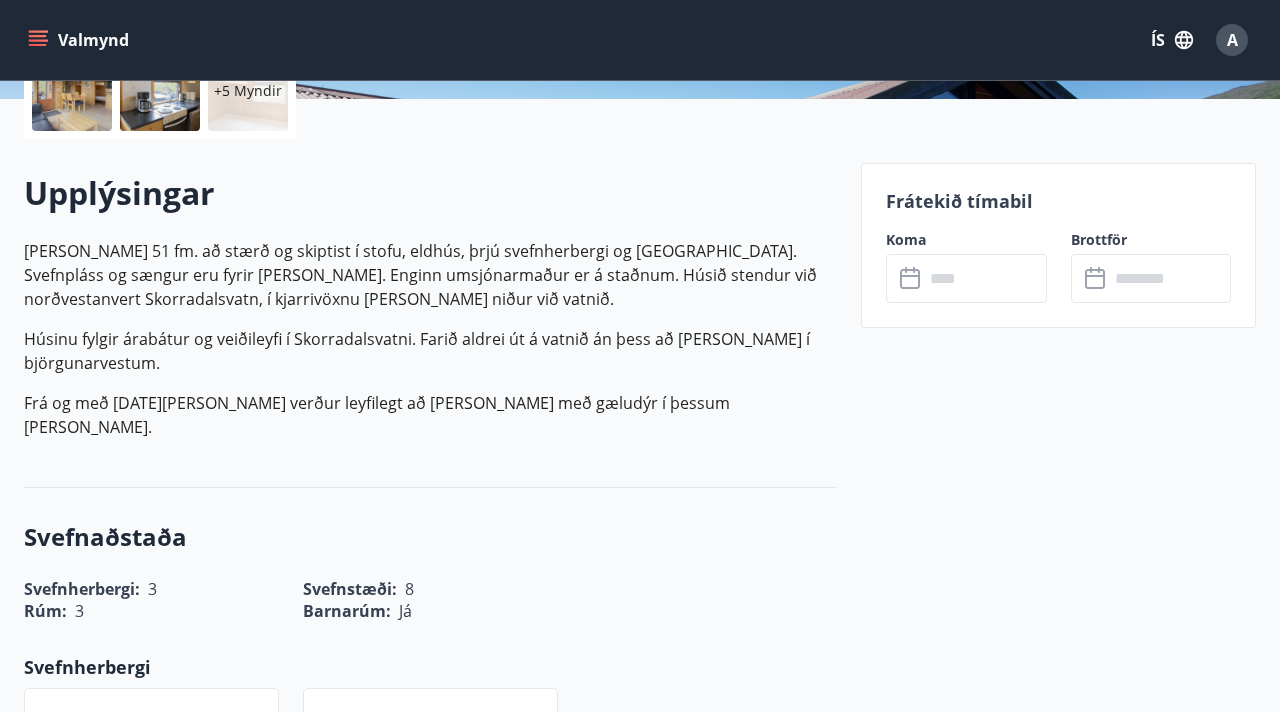 scroll, scrollTop: 503, scrollLeft: 0, axis: vertical 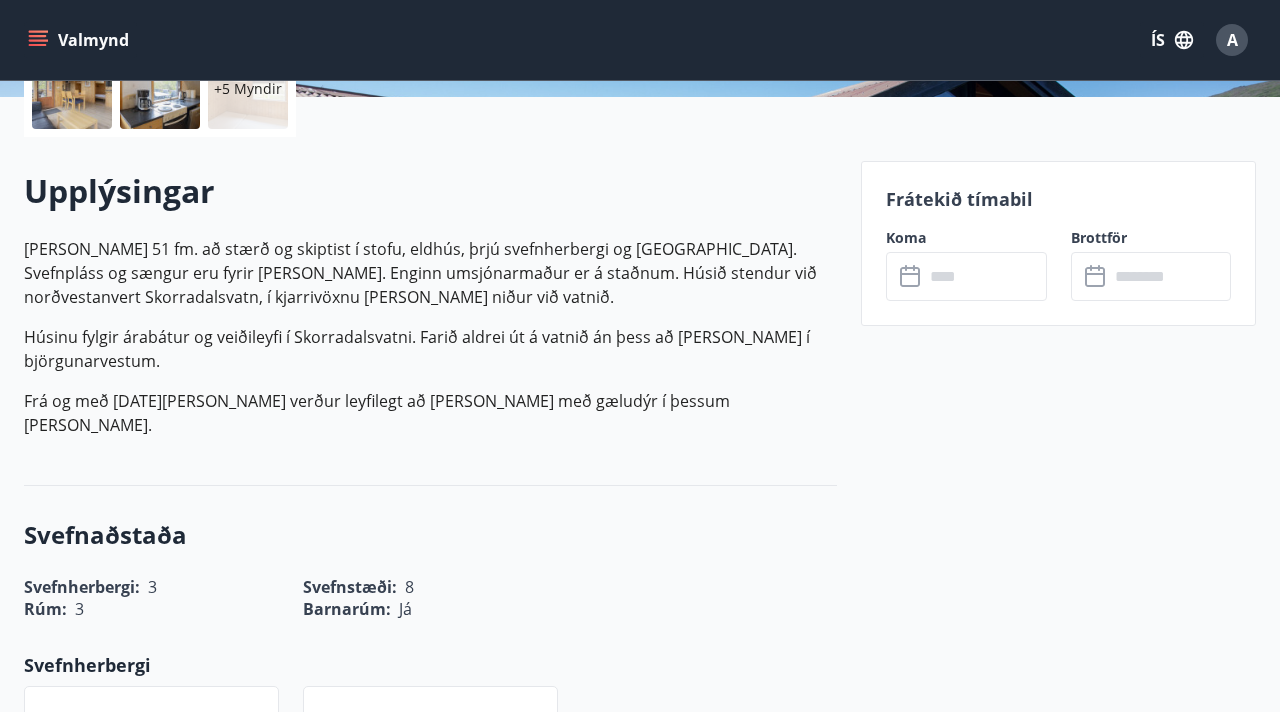 click 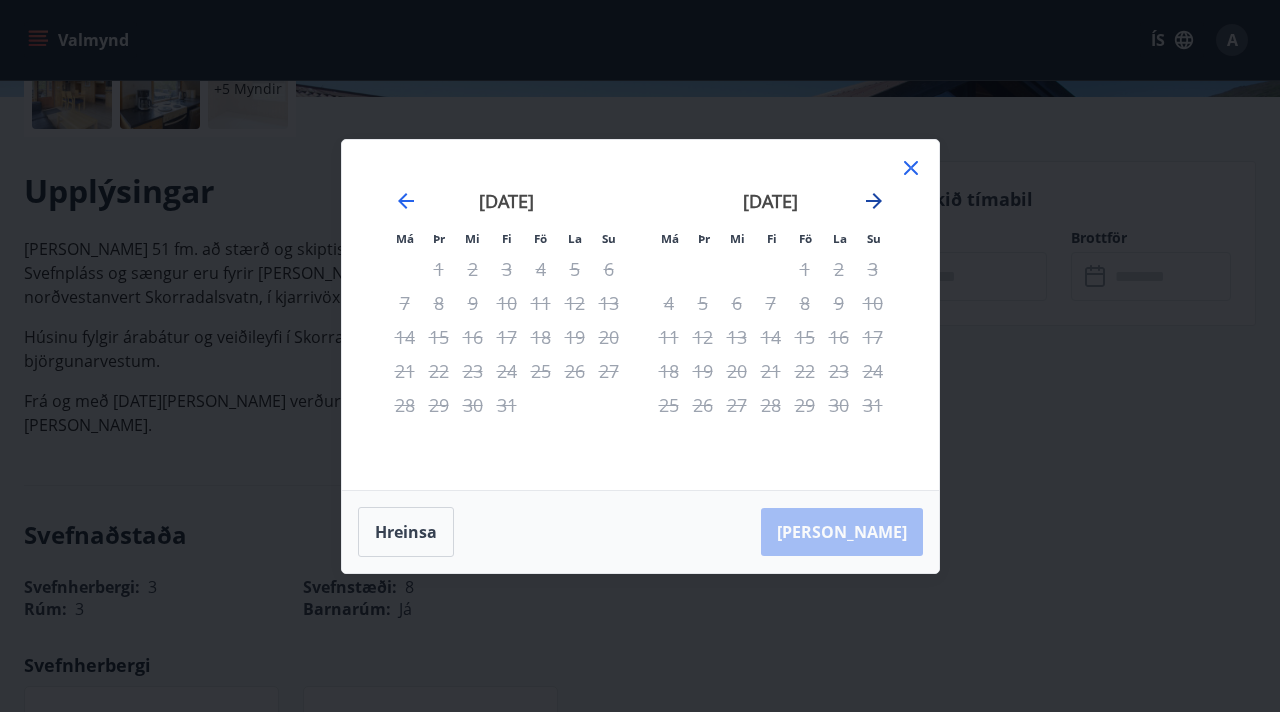 click 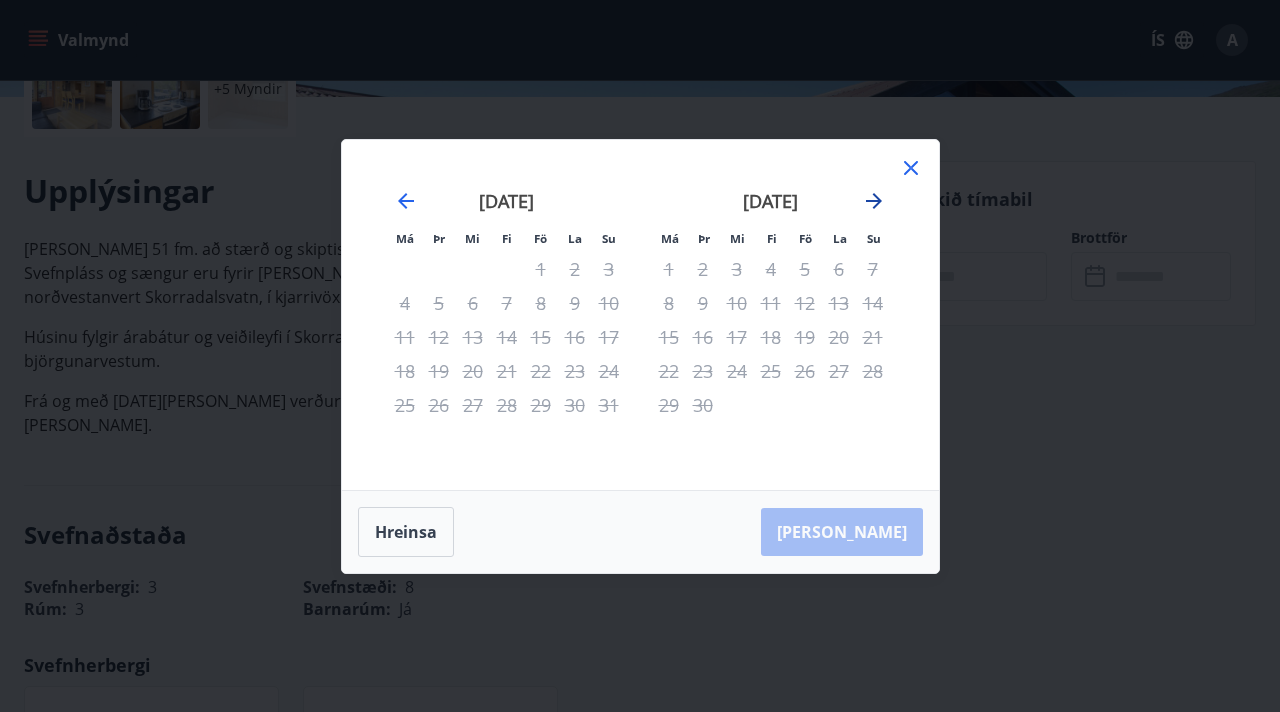 click 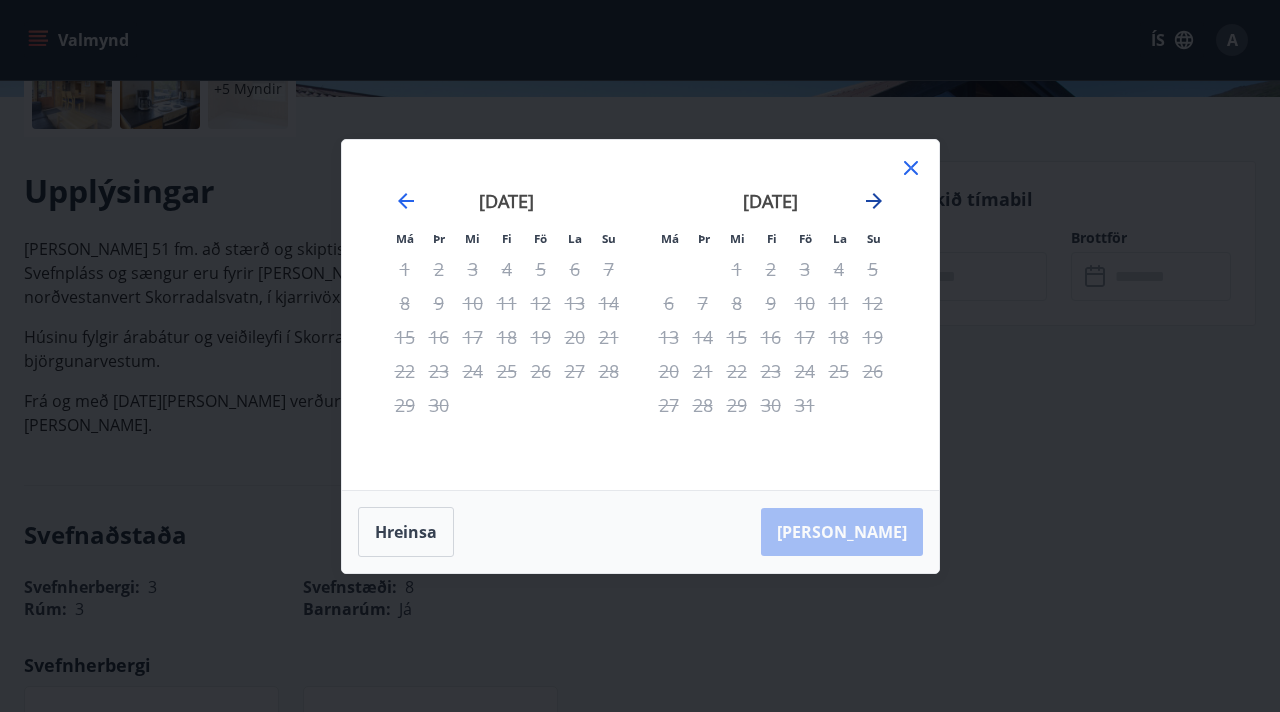 click 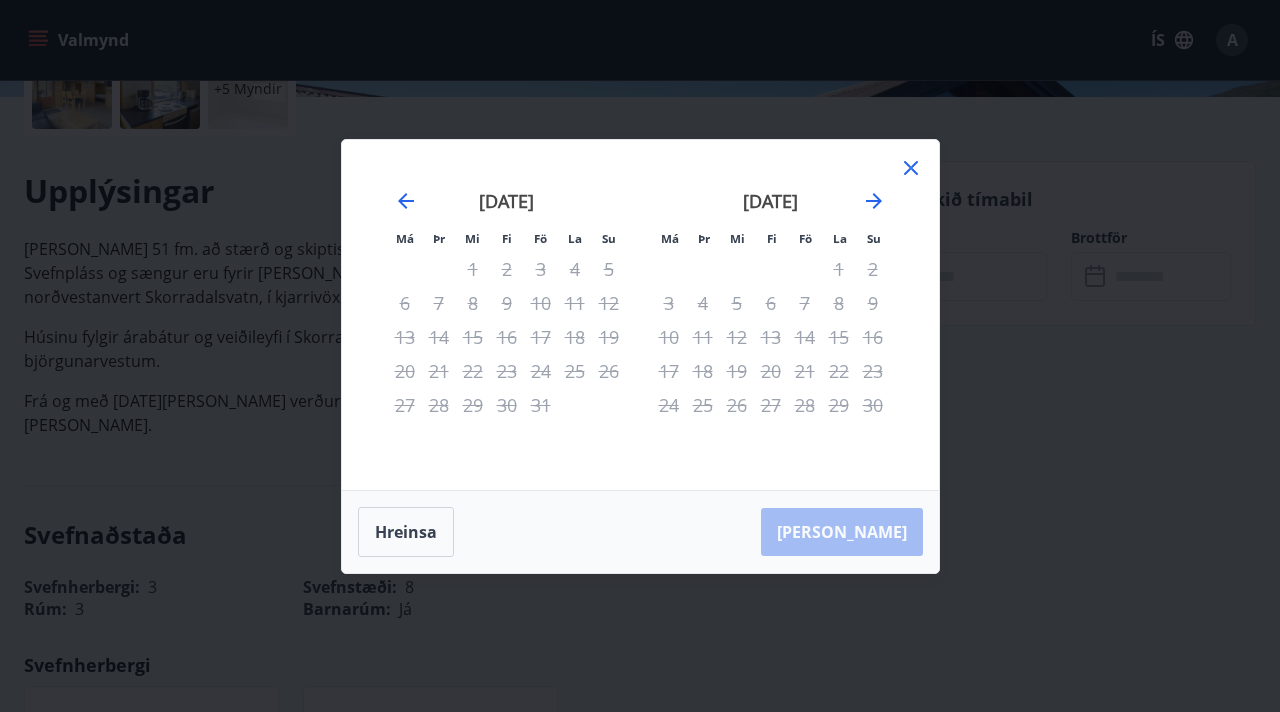 click 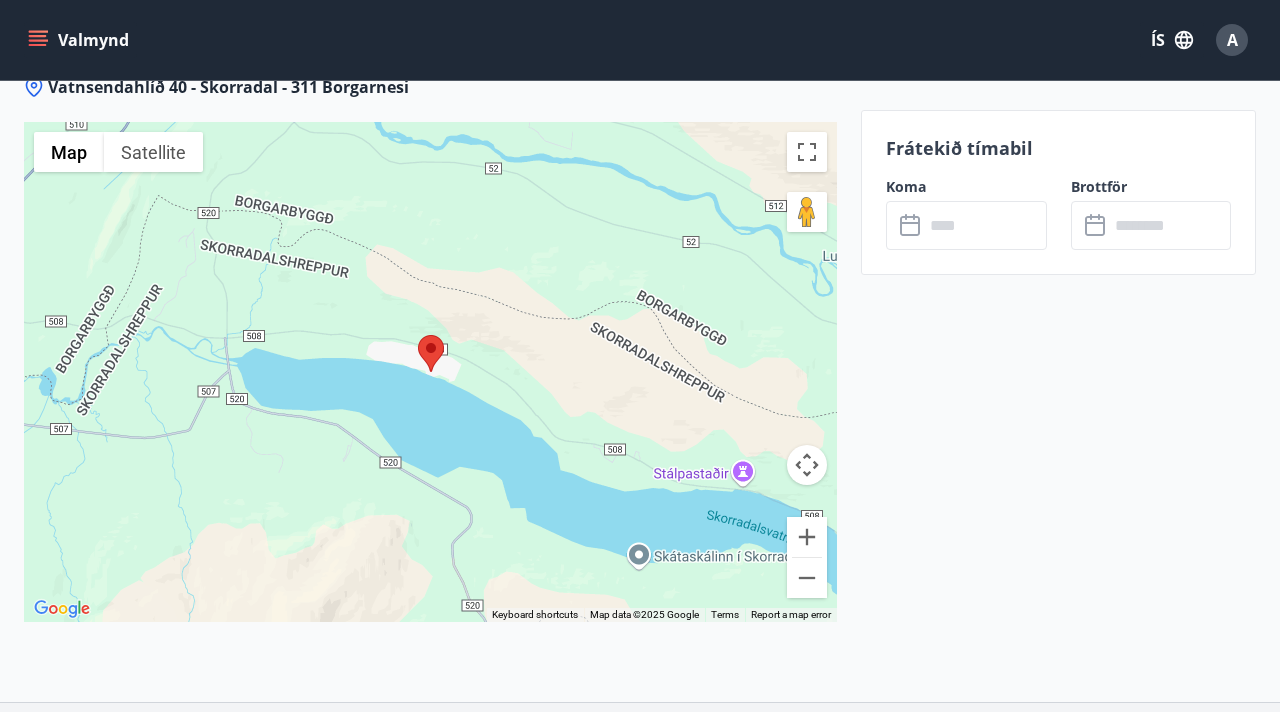 scroll, scrollTop: 2860, scrollLeft: 0, axis: vertical 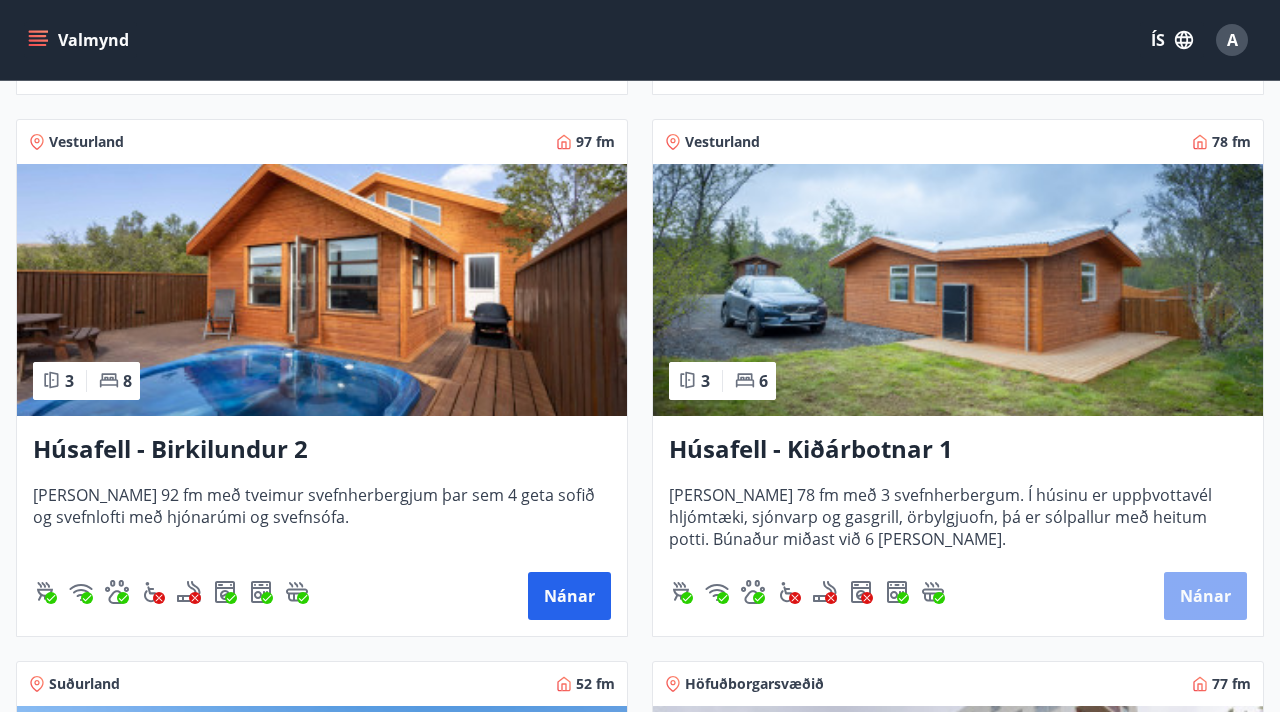 click on "Nánar" at bounding box center [1205, 596] 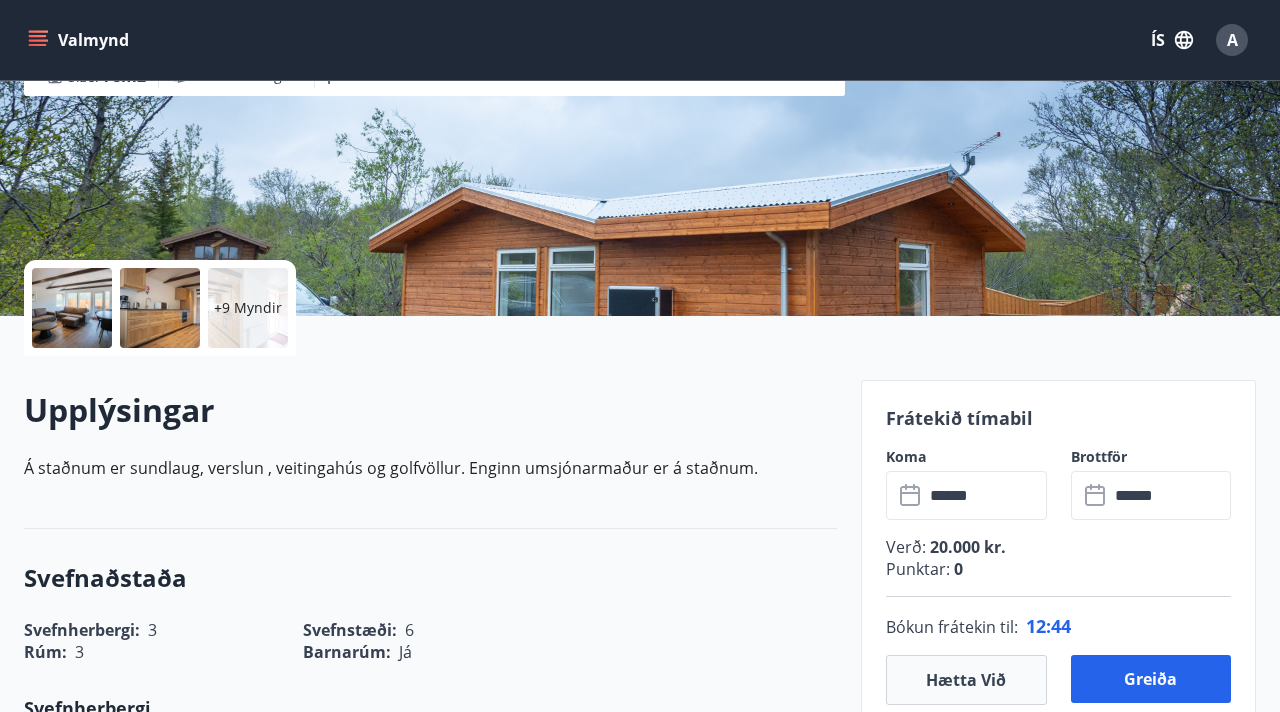 scroll, scrollTop: 285, scrollLeft: 0, axis: vertical 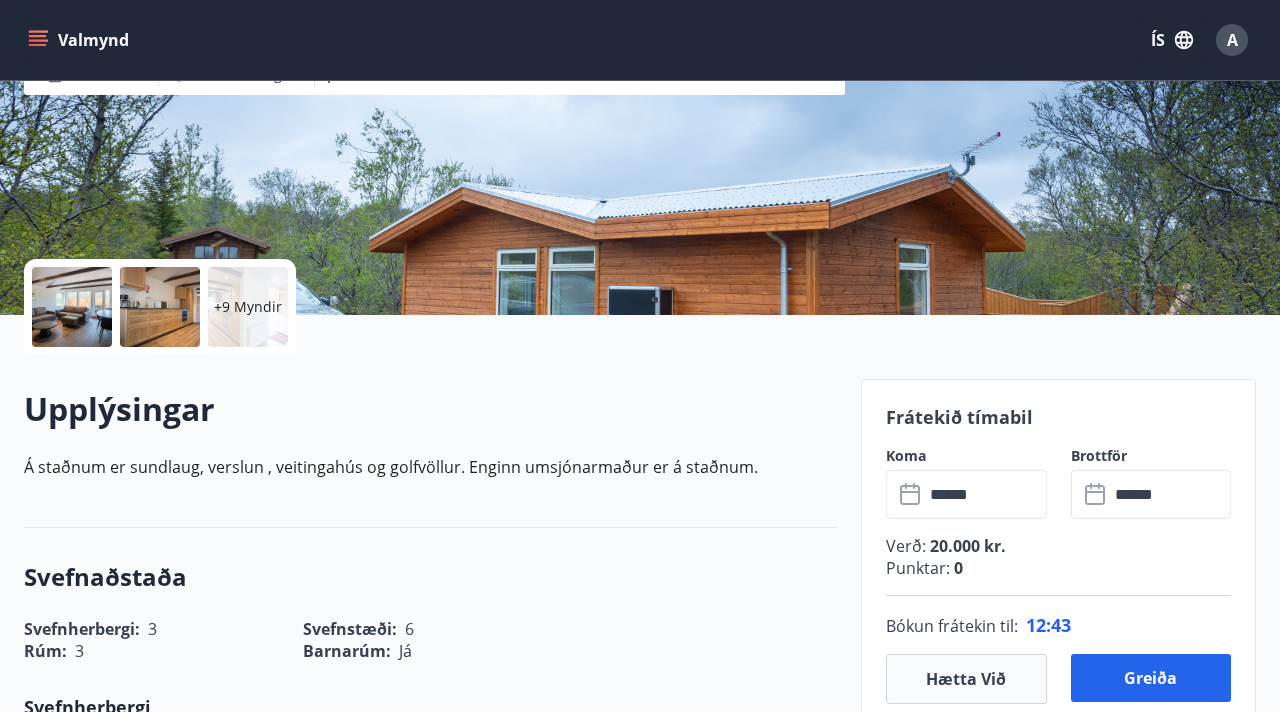 click on "+9 Myndir" at bounding box center (248, 307) 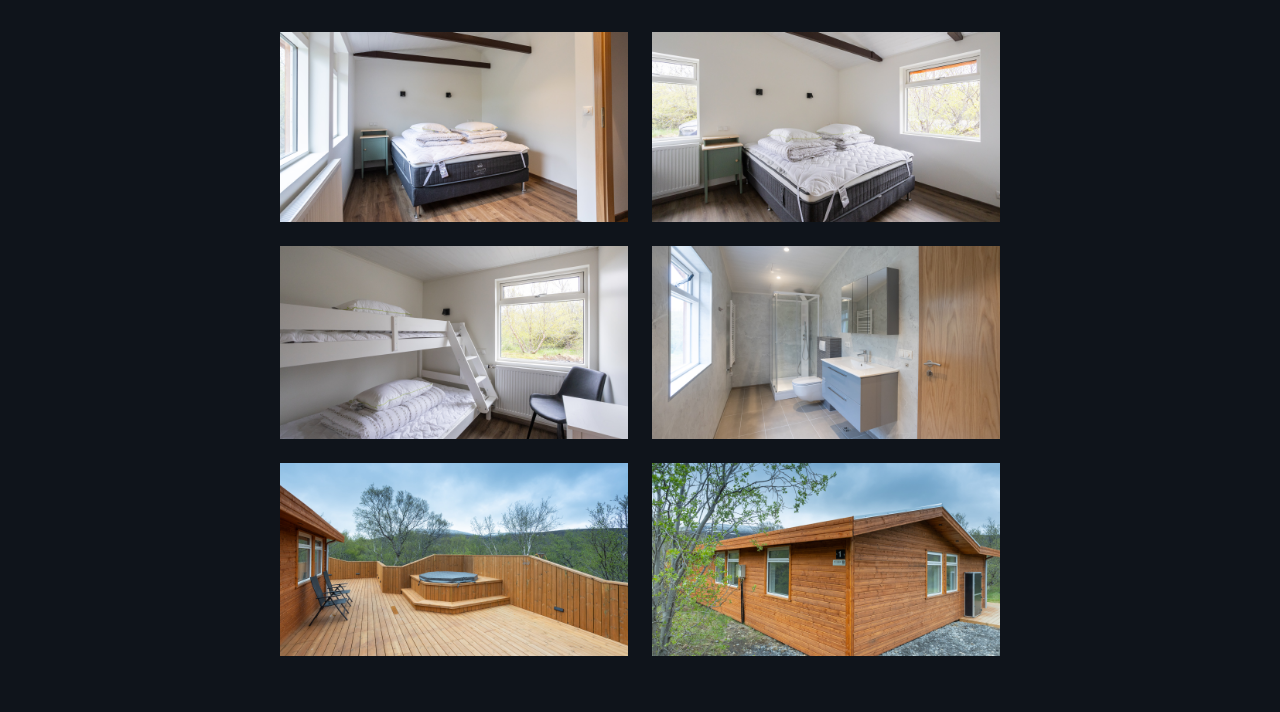 scroll, scrollTop: 1152, scrollLeft: 0, axis: vertical 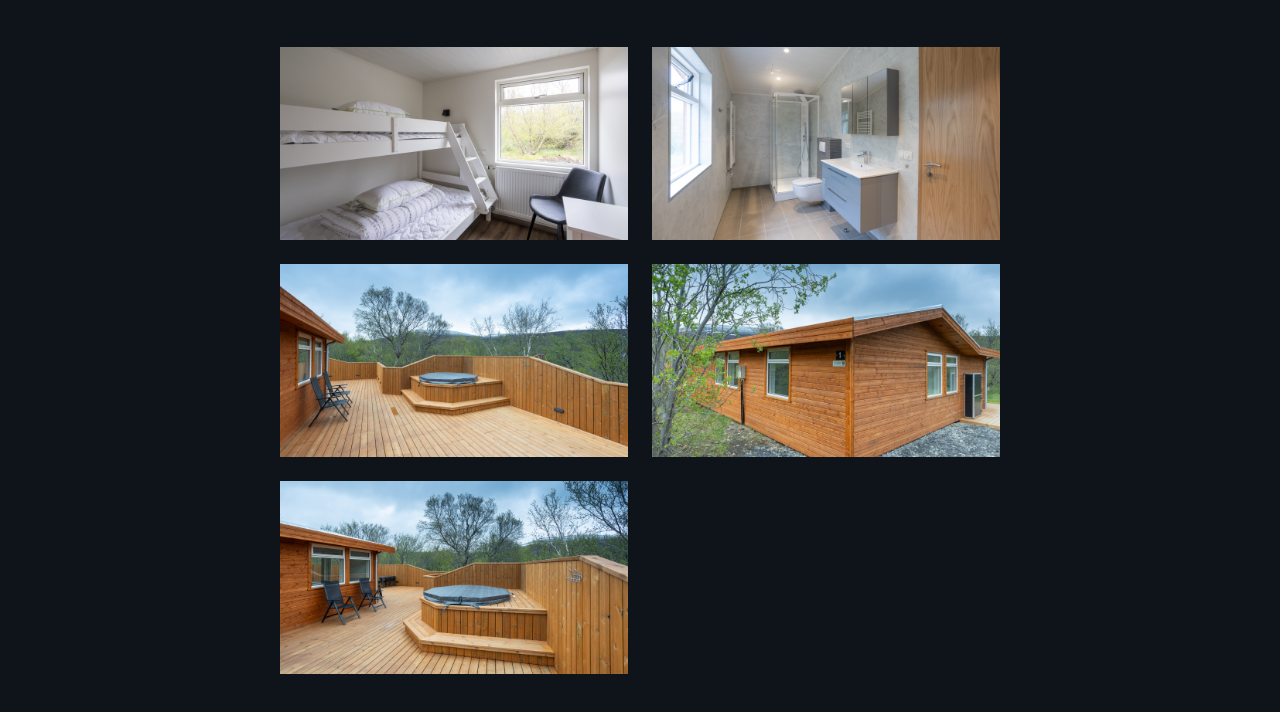 click on "15   Myndir" at bounding box center (640, 356) 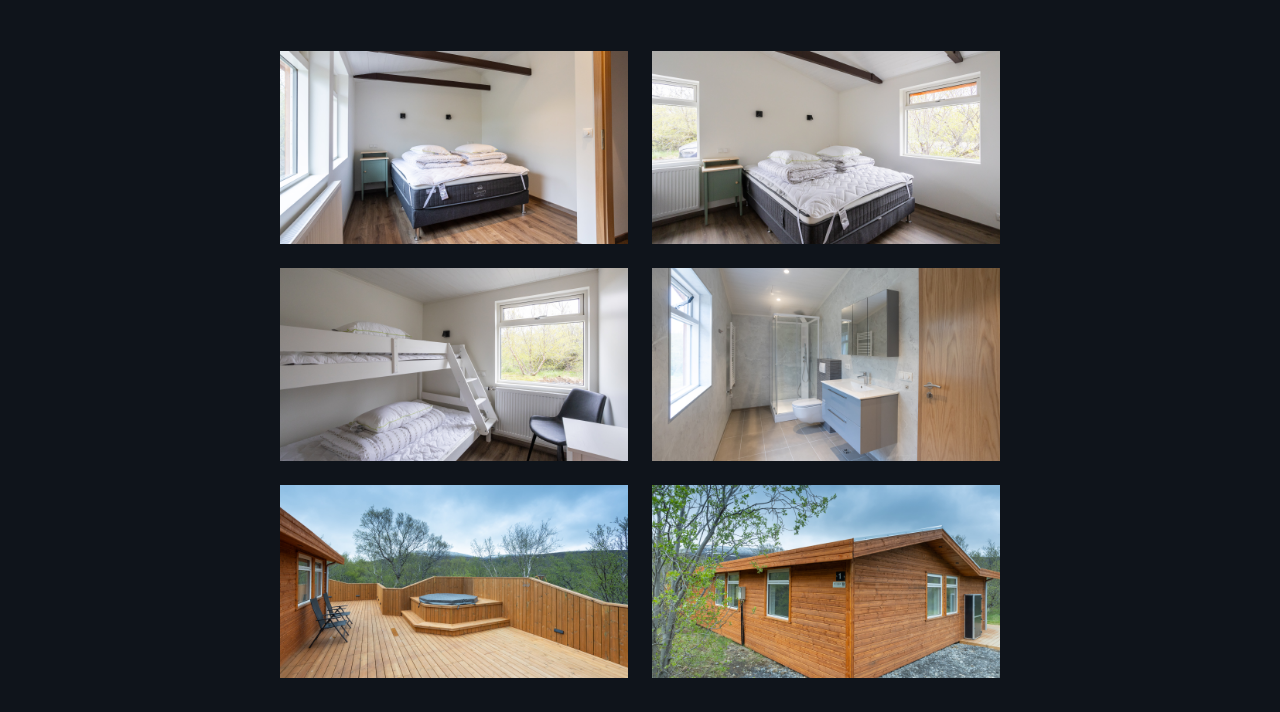 scroll, scrollTop: 0, scrollLeft: 0, axis: both 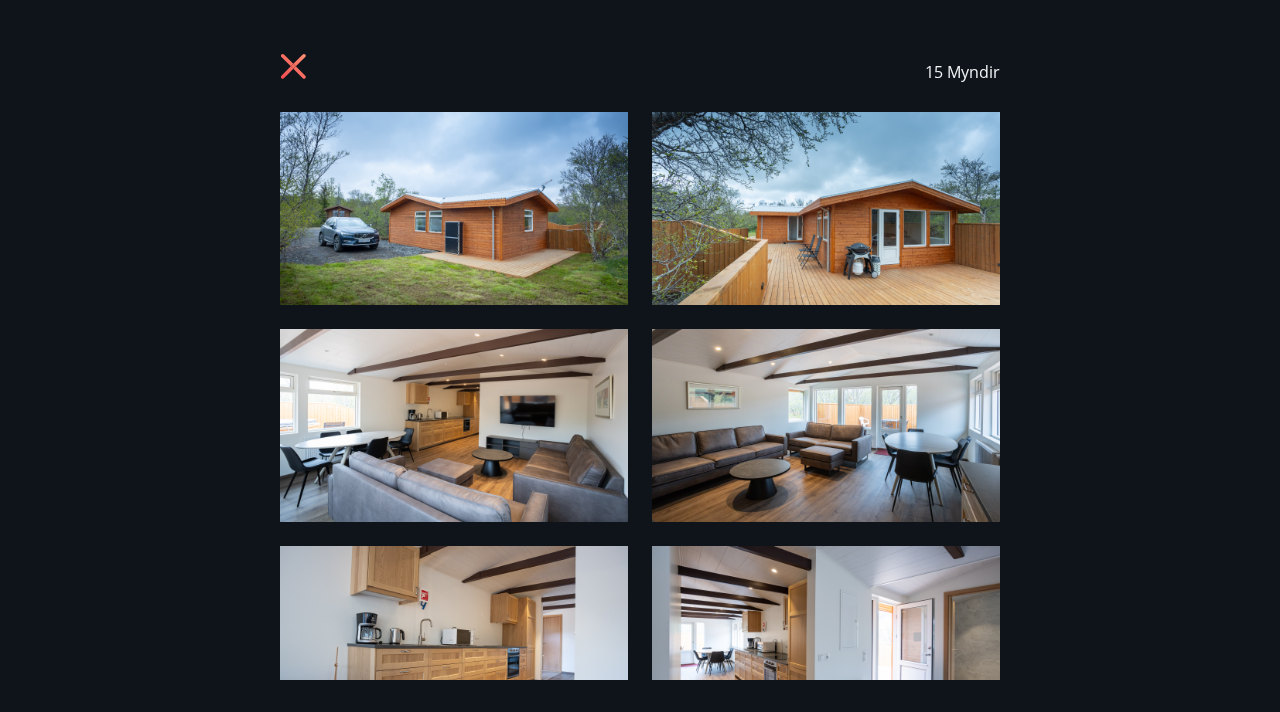 click 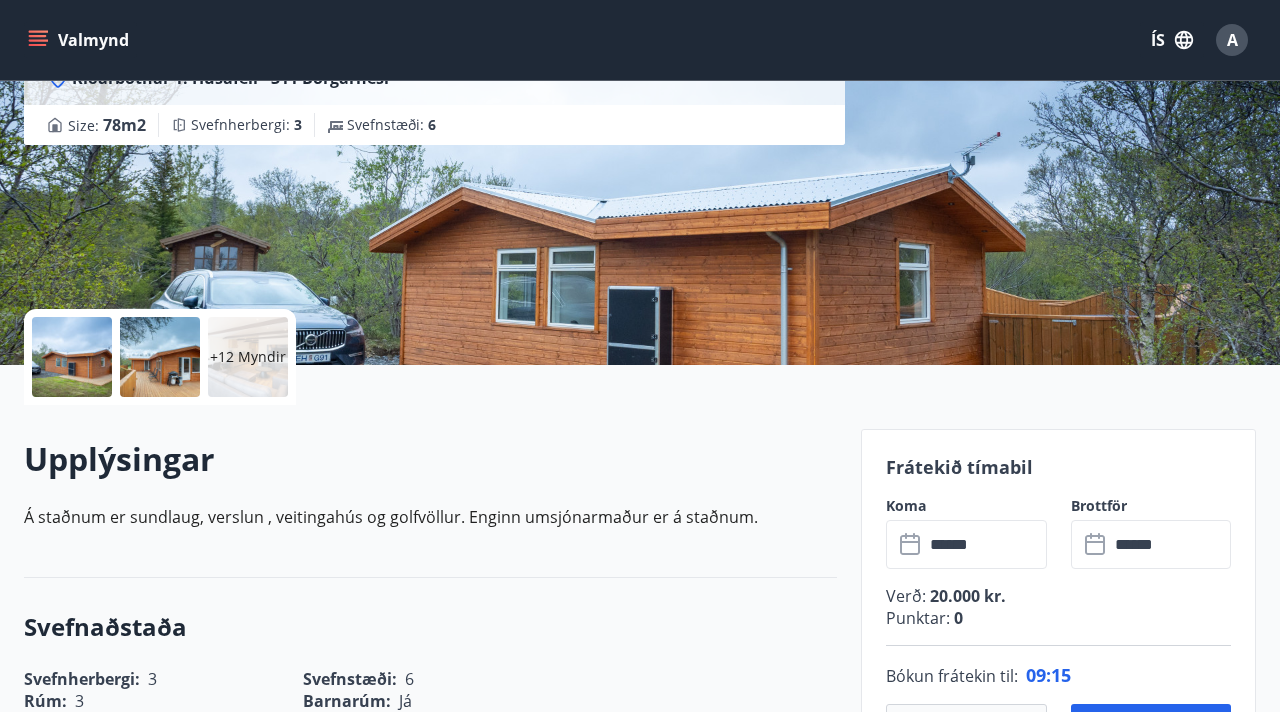 scroll, scrollTop: 233, scrollLeft: 0, axis: vertical 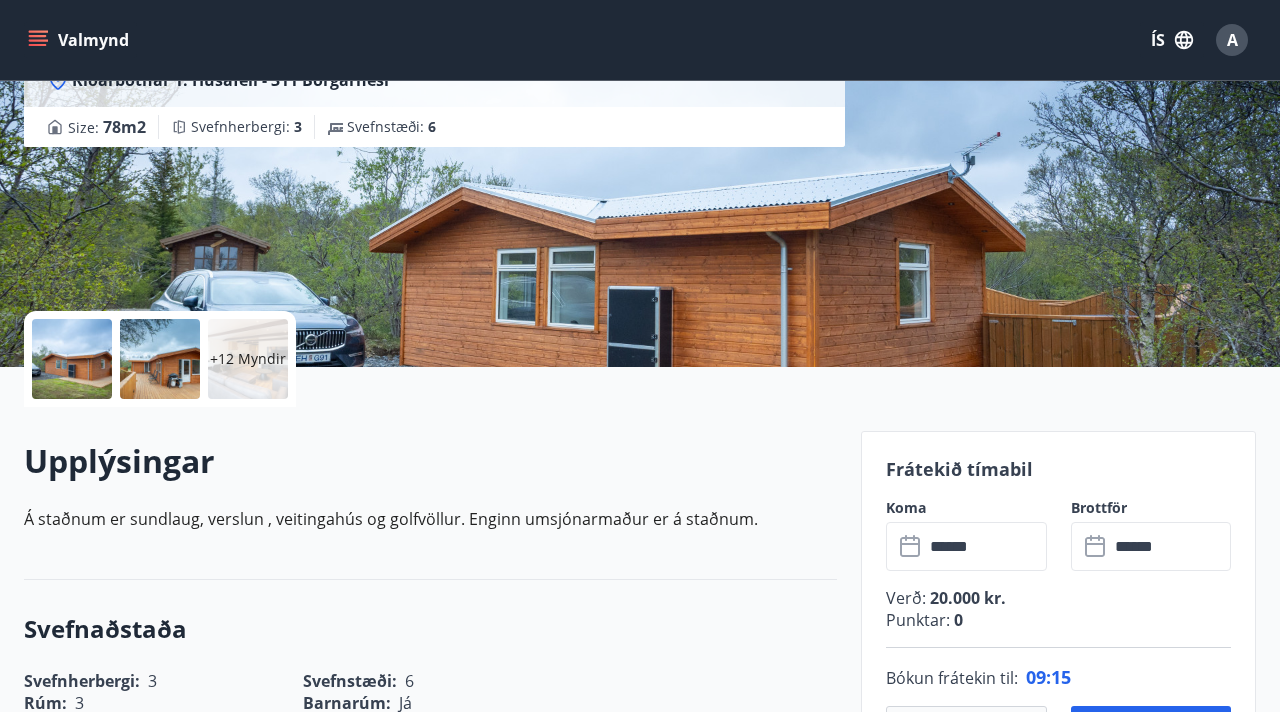 click on "+12 Myndir" at bounding box center [248, 359] 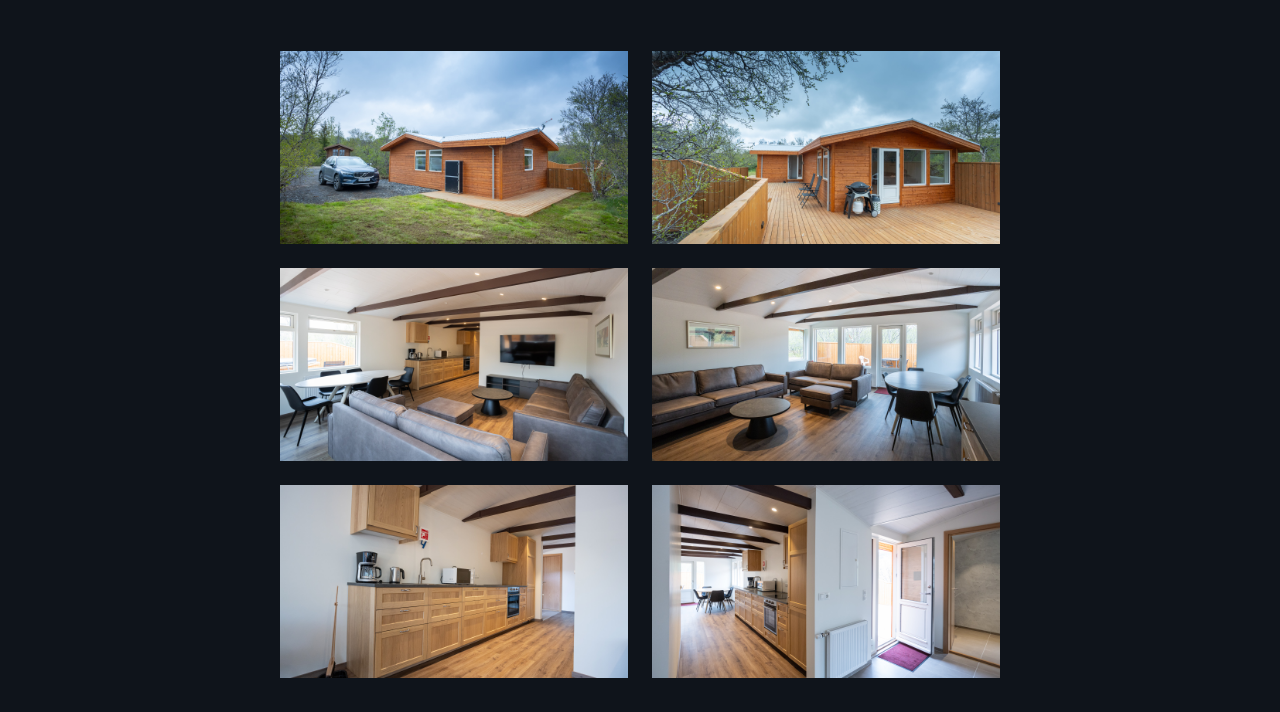 scroll, scrollTop: 0, scrollLeft: 0, axis: both 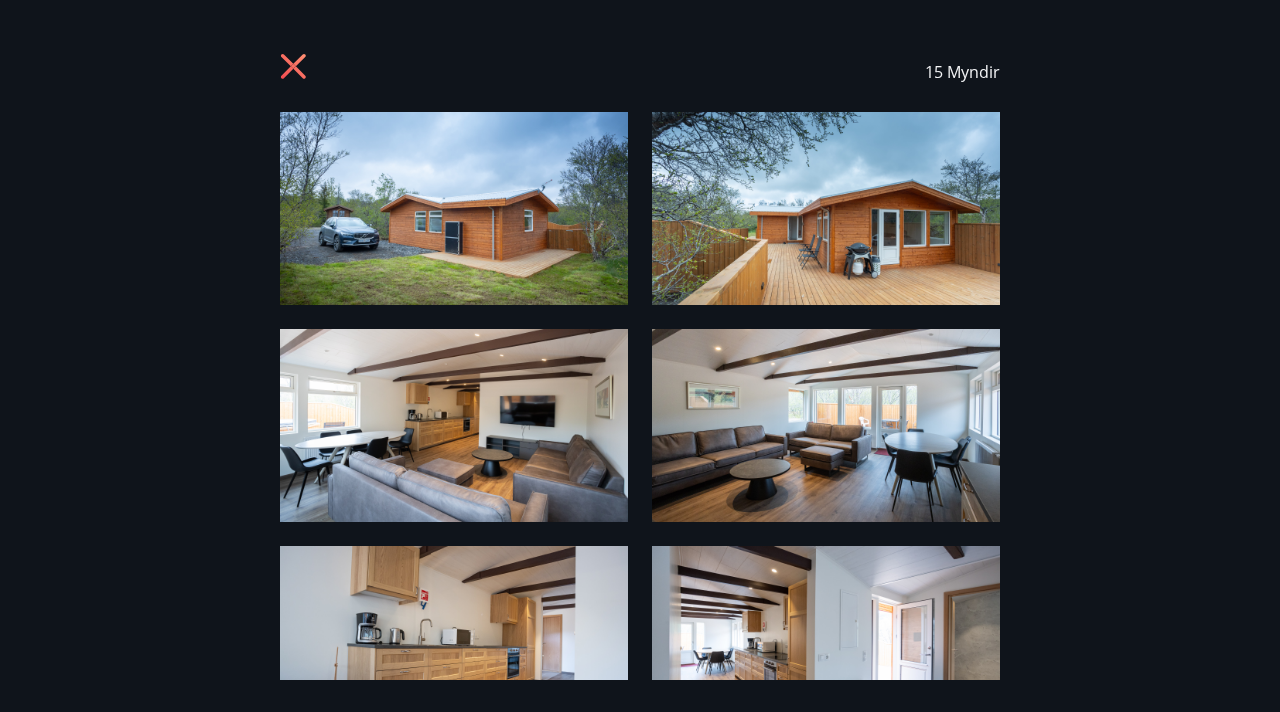 click on "15   Myndir" at bounding box center (640, 356) 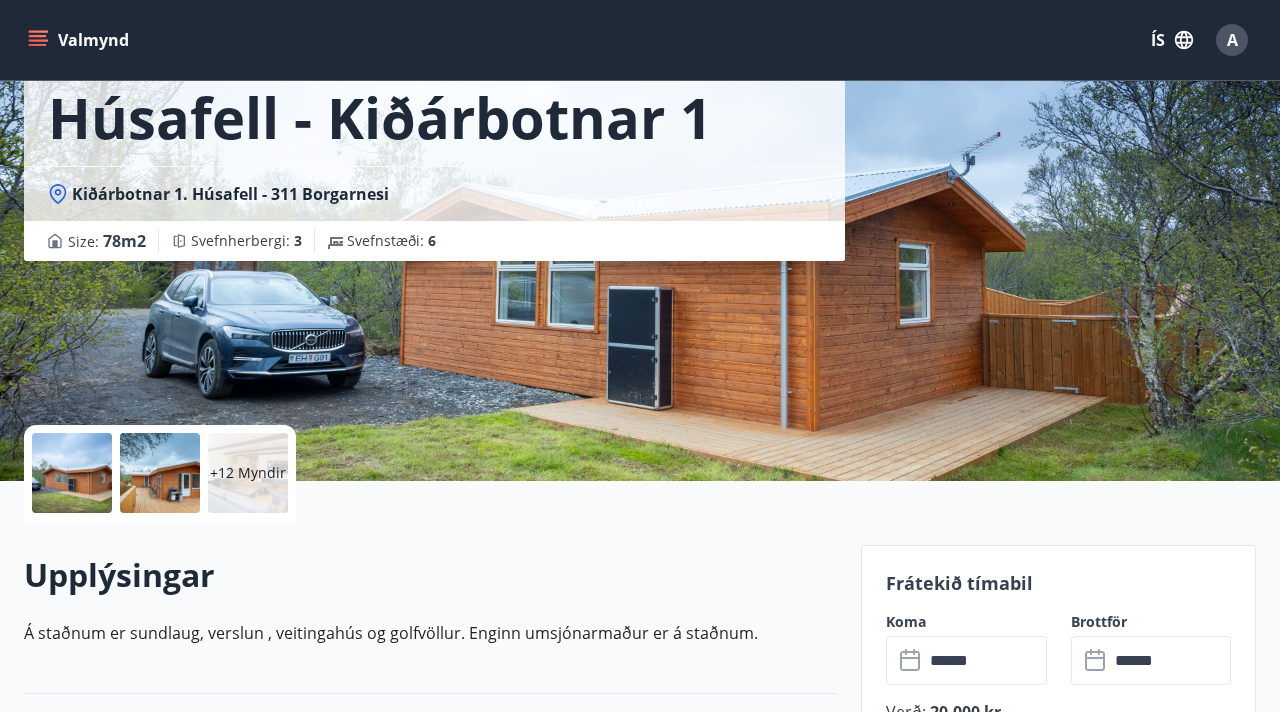 scroll, scrollTop: 102, scrollLeft: 0, axis: vertical 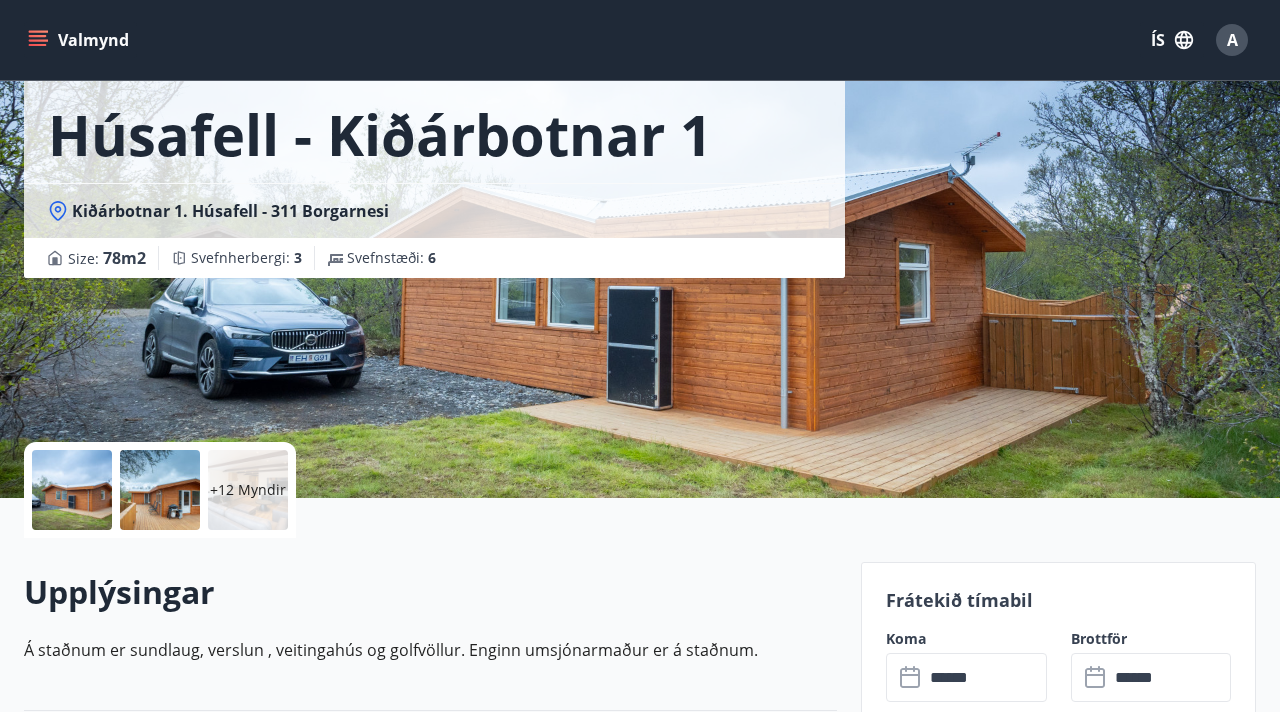 click at bounding box center (160, 490) 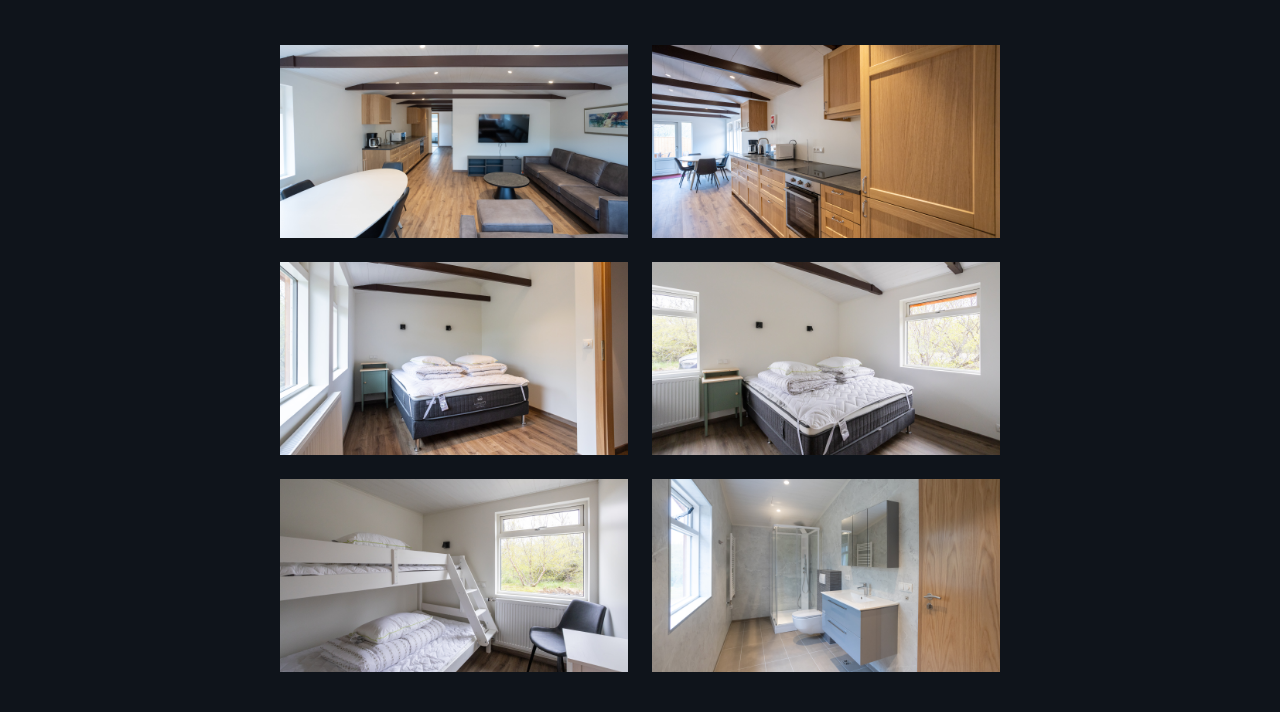 scroll, scrollTop: 722, scrollLeft: 0, axis: vertical 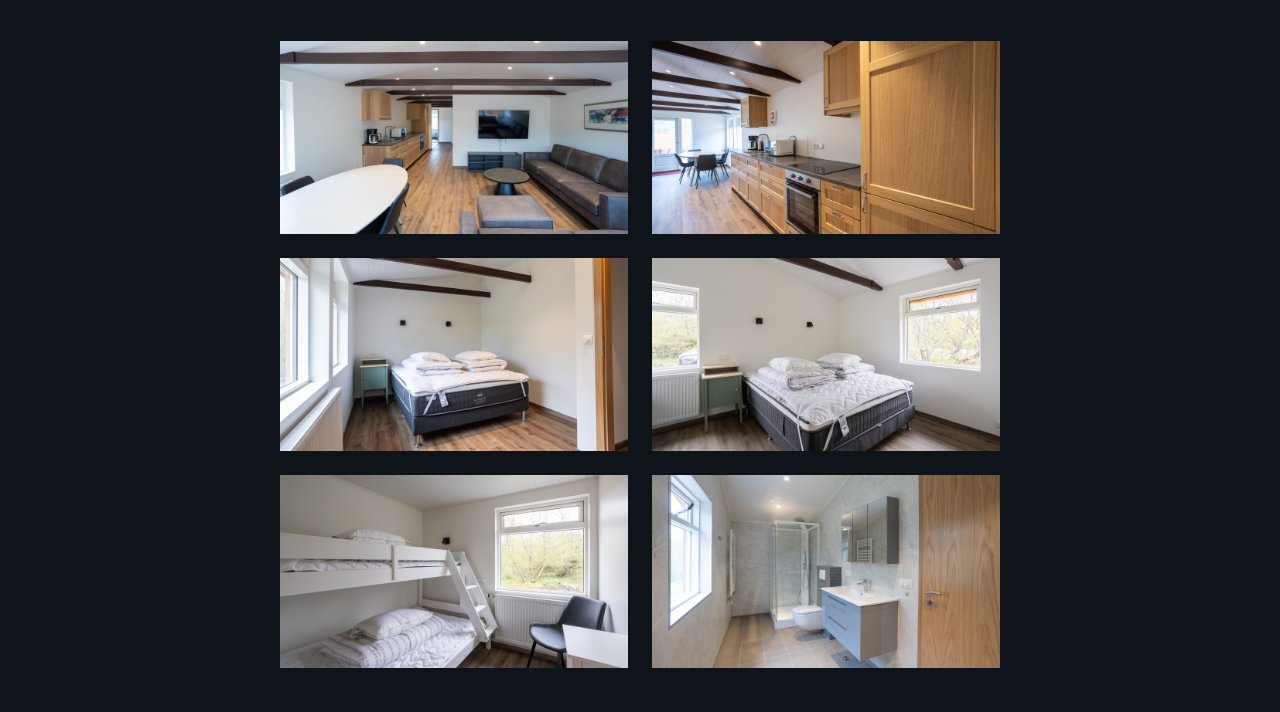 click on "15   Myndir" at bounding box center (640, 356) 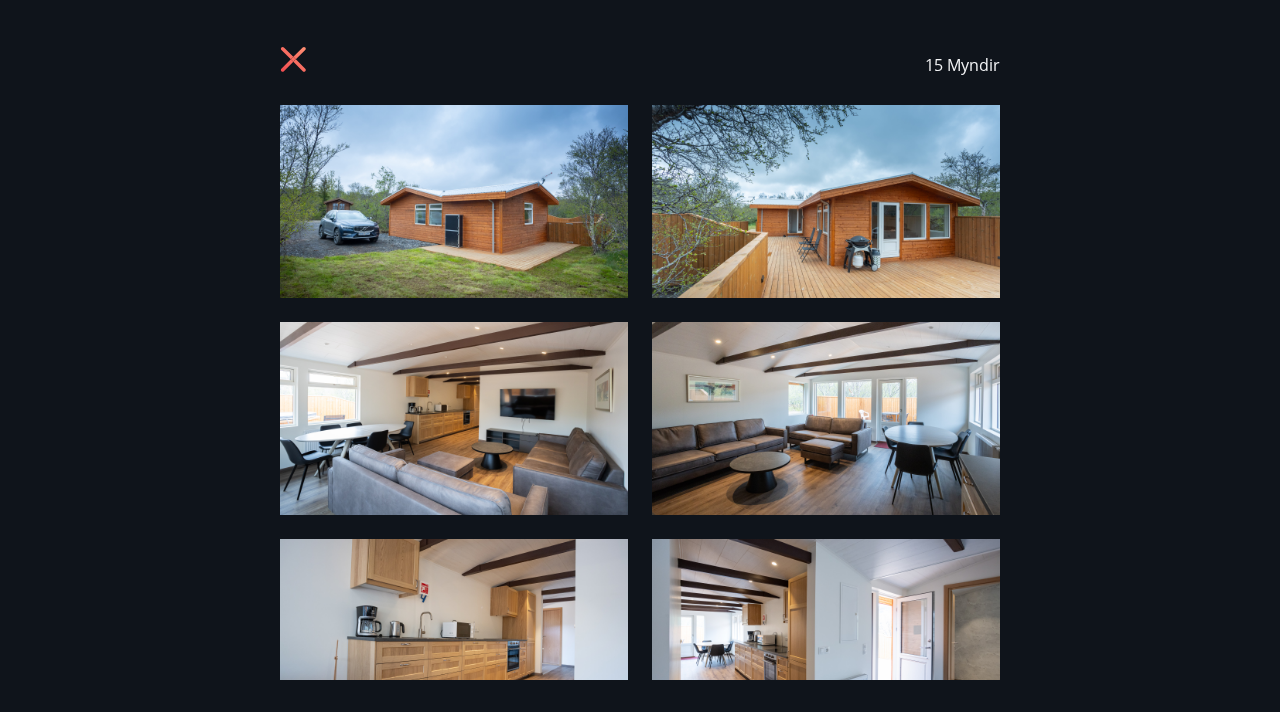 scroll, scrollTop: 0, scrollLeft: 0, axis: both 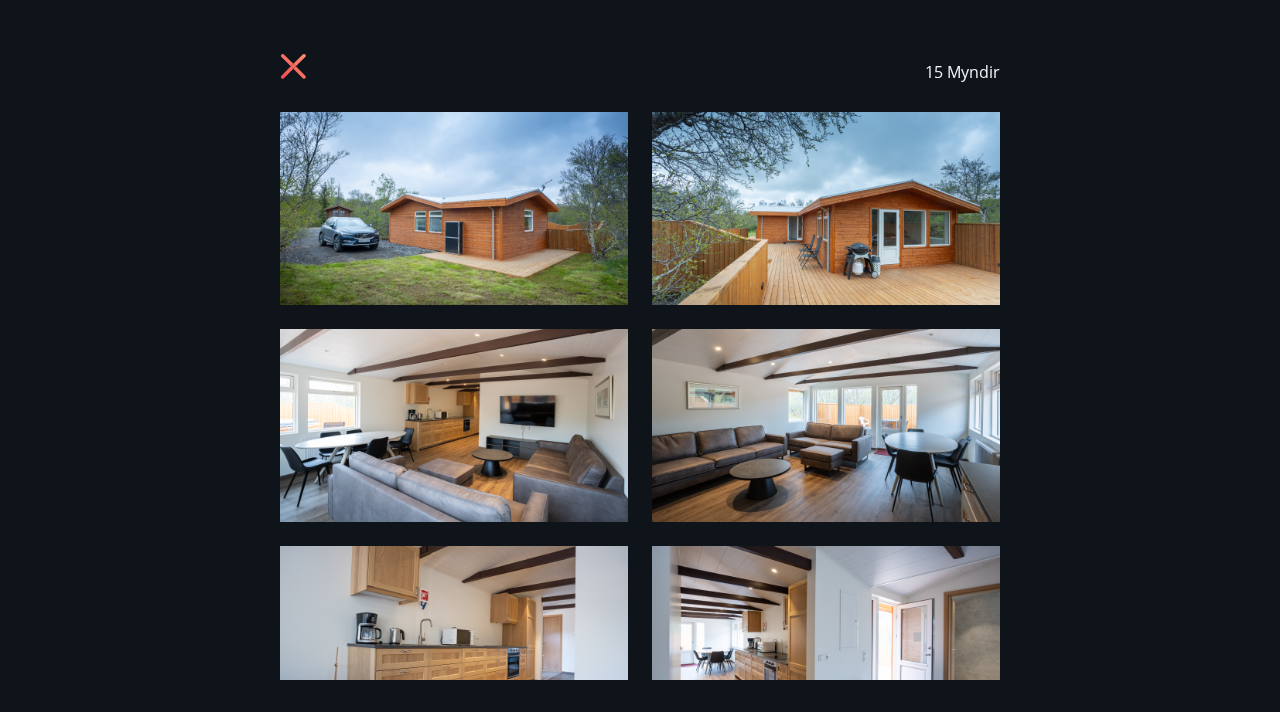 click 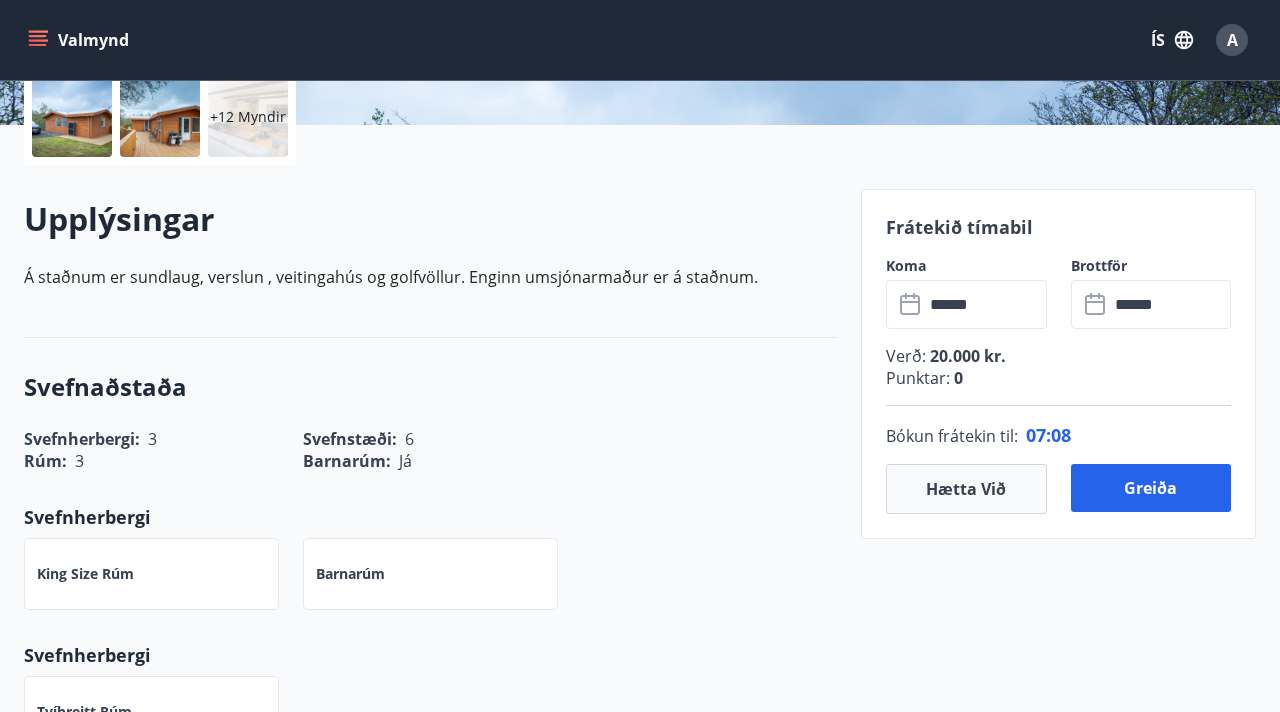 scroll, scrollTop: 476, scrollLeft: 0, axis: vertical 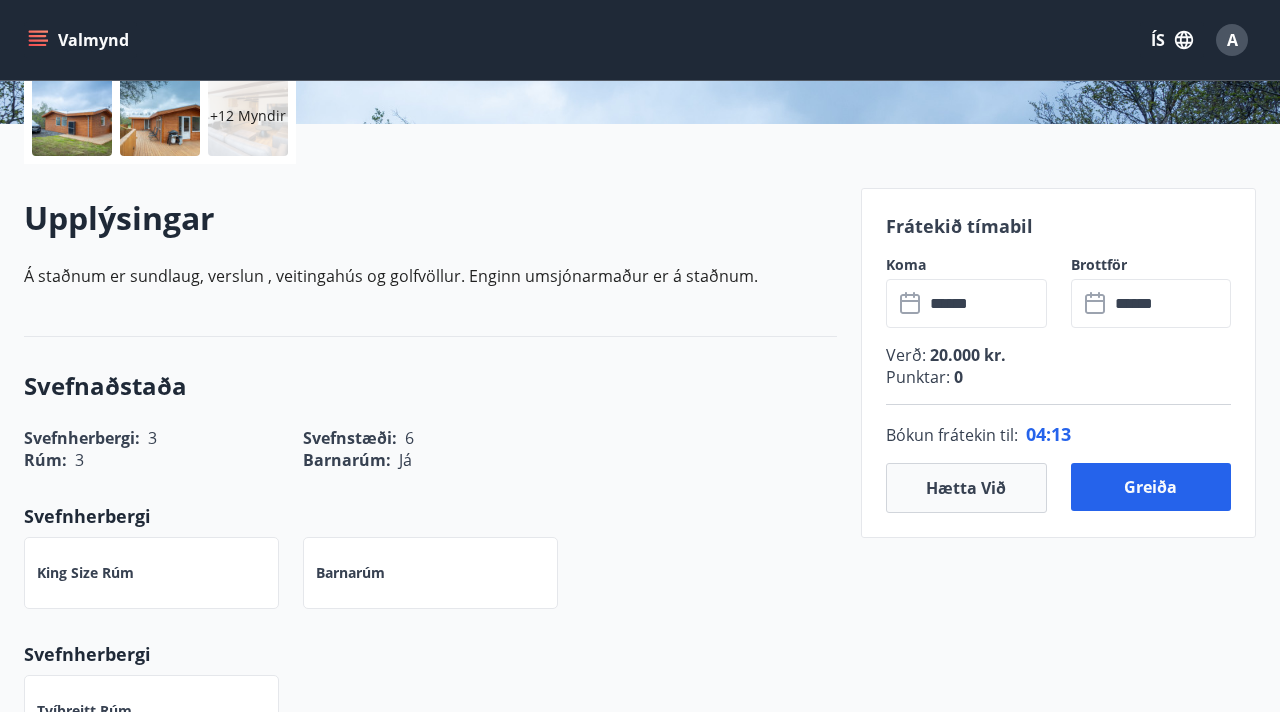 click on "Svefnaðstaða" at bounding box center (430, 386) 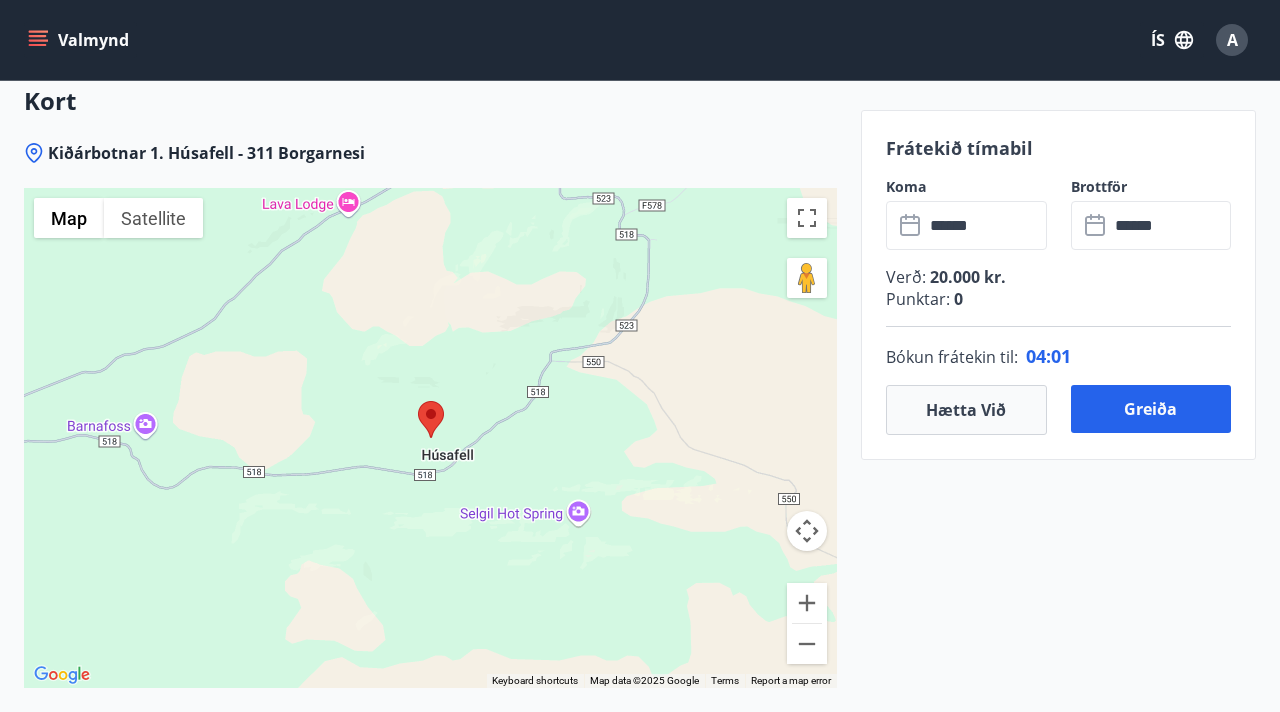 scroll, scrollTop: 2766, scrollLeft: 0, axis: vertical 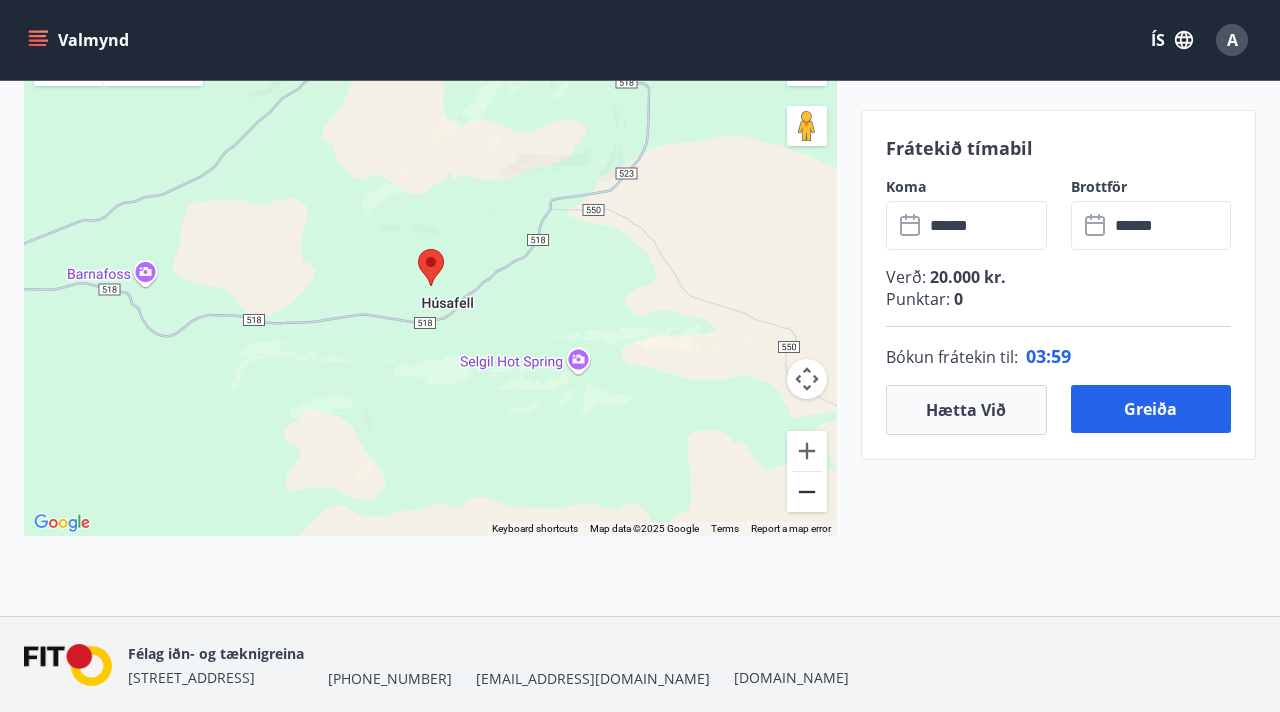 click at bounding box center (807, 492) 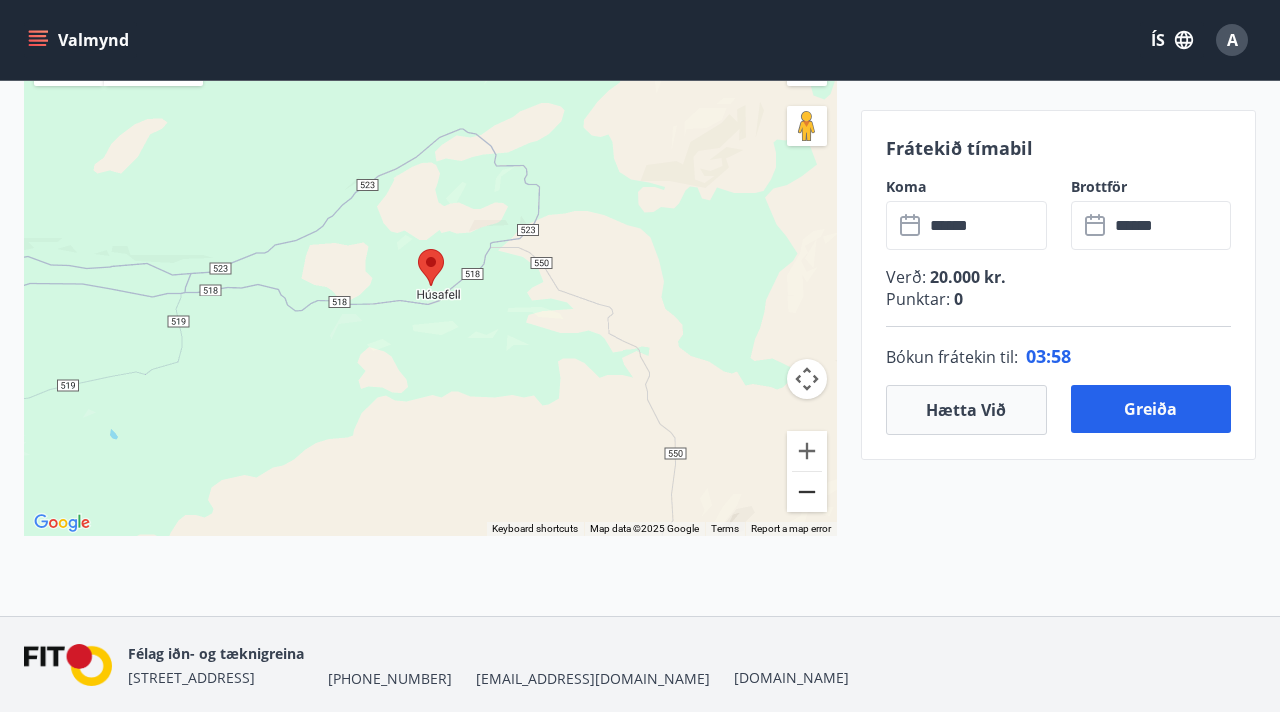 click at bounding box center (807, 492) 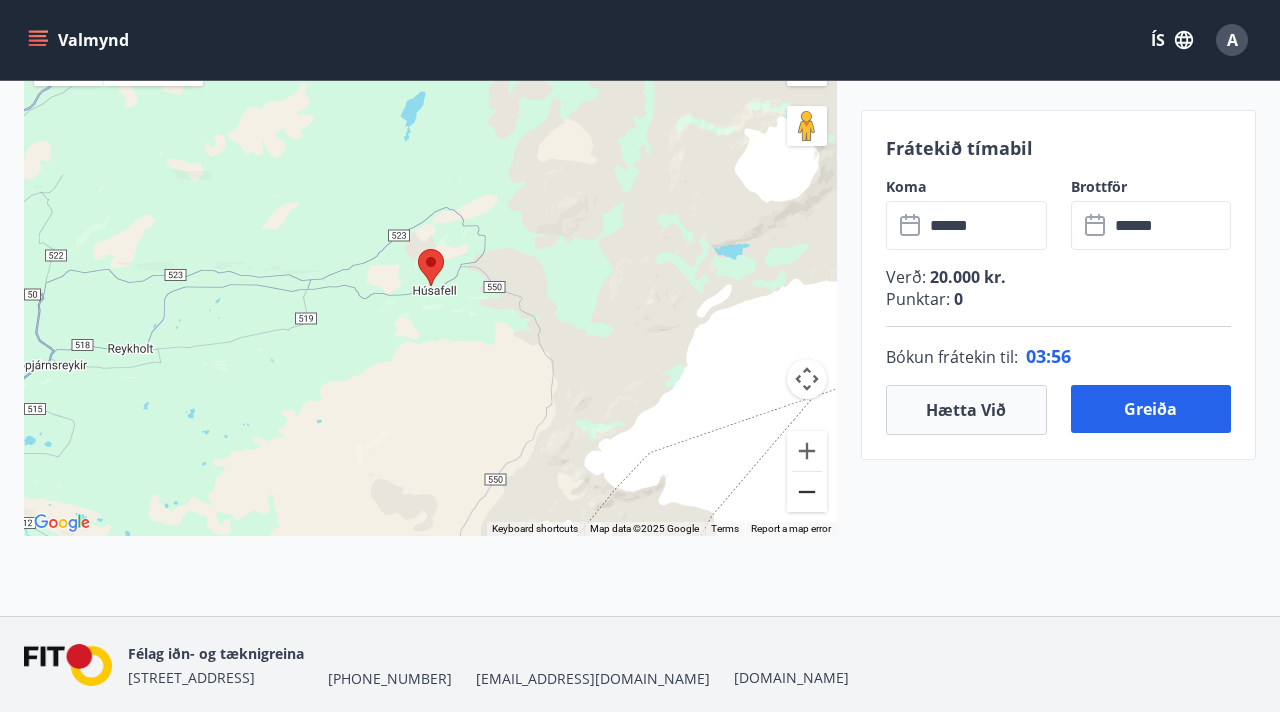 click at bounding box center (807, 492) 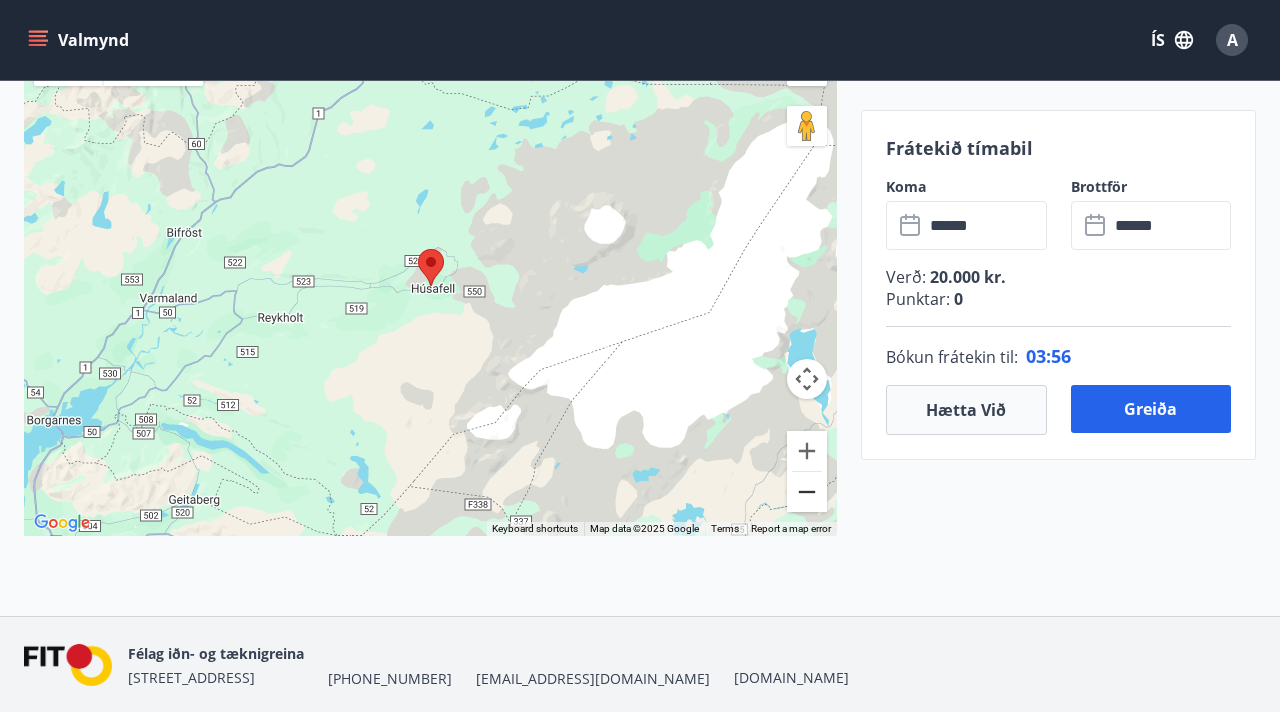 click at bounding box center (807, 492) 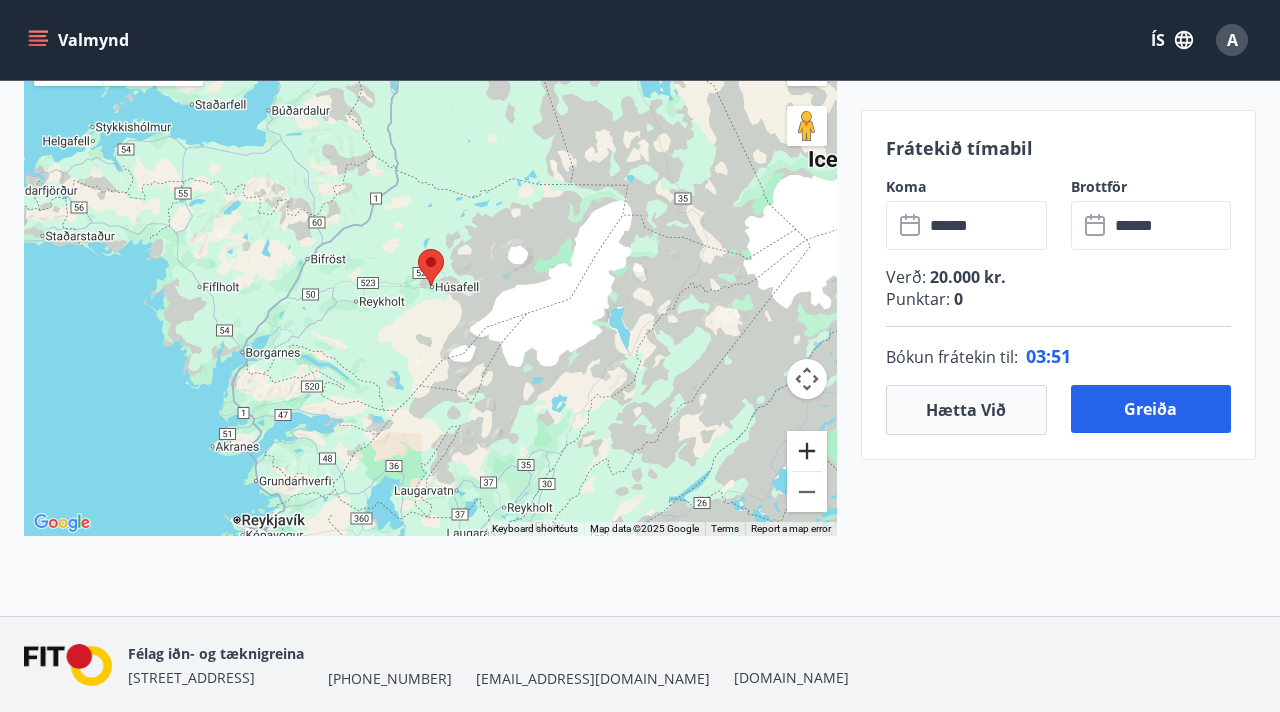 click at bounding box center [807, 451] 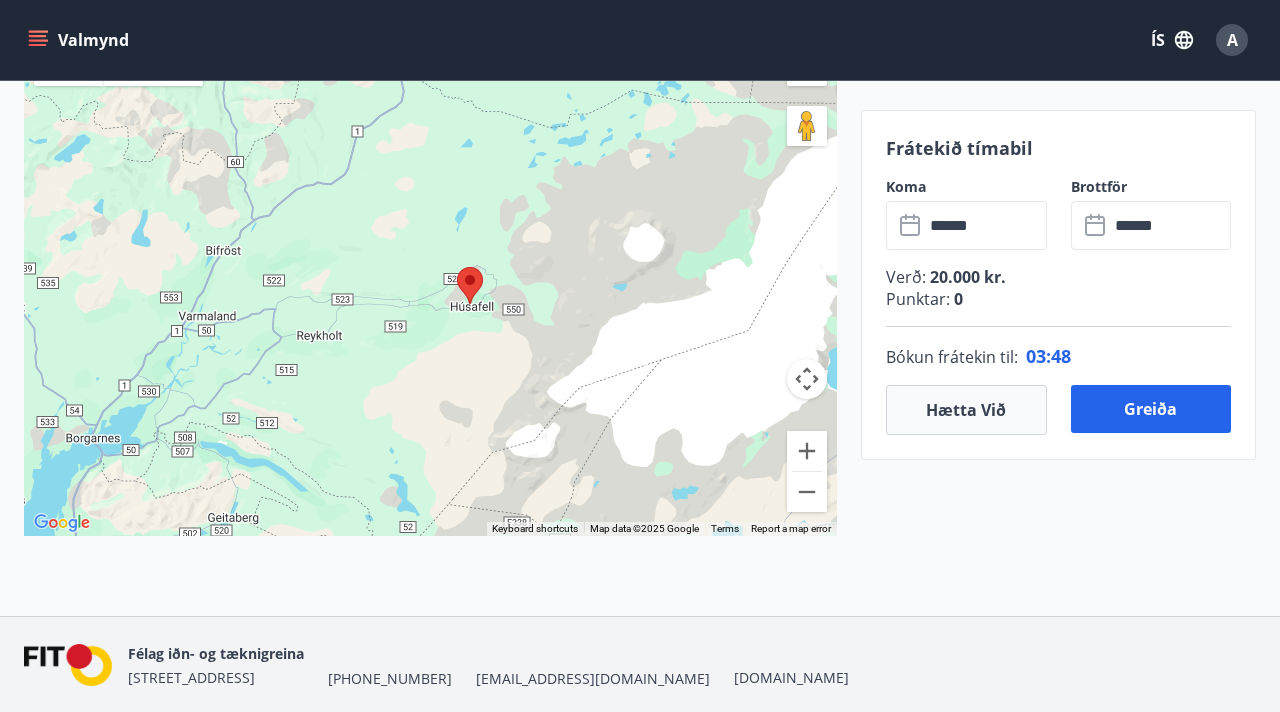 drag, startPoint x: 405, startPoint y: 360, endPoint x: 444, endPoint y: 376, distance: 42.154476 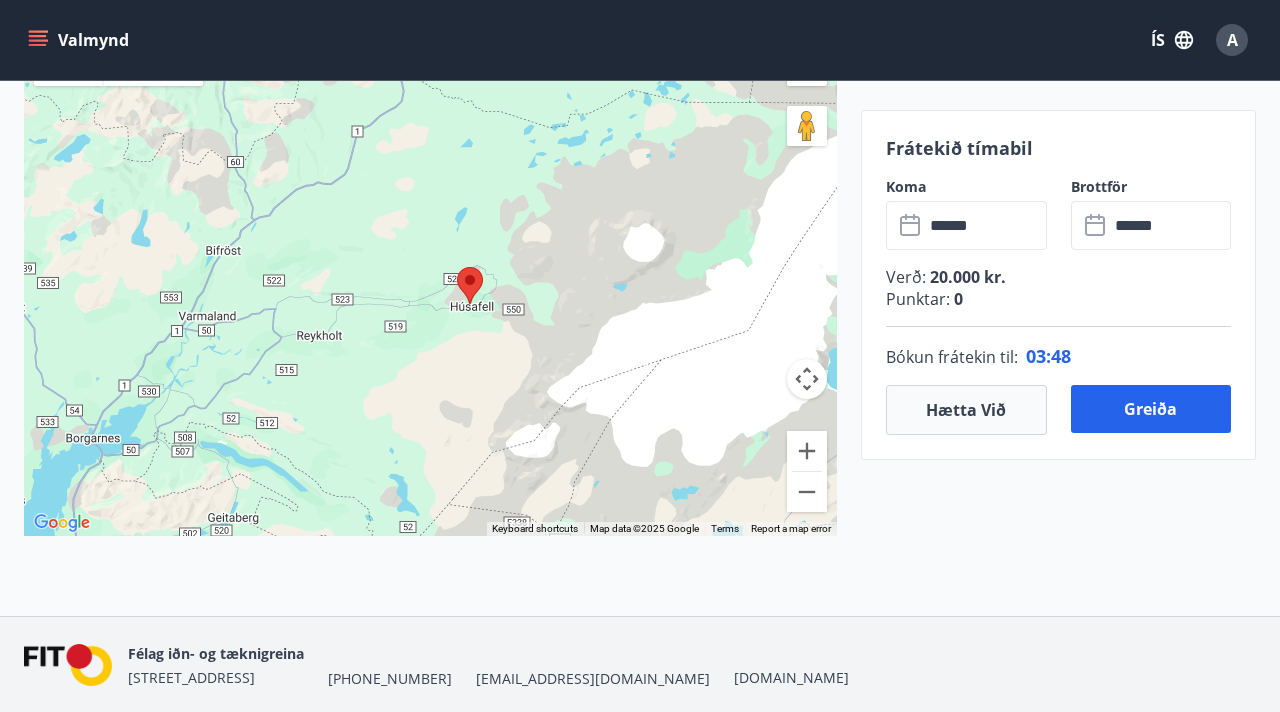 click on "To navigate, press the arrow keys." at bounding box center [430, 286] 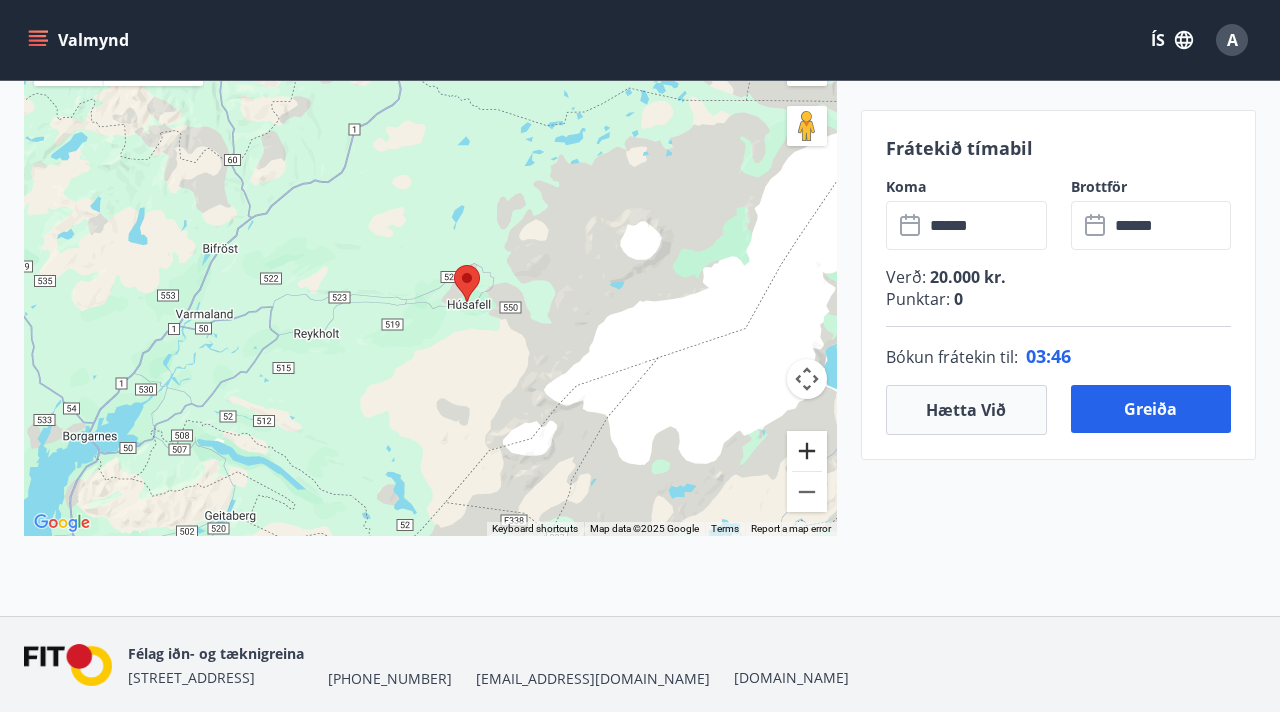 click at bounding box center [807, 451] 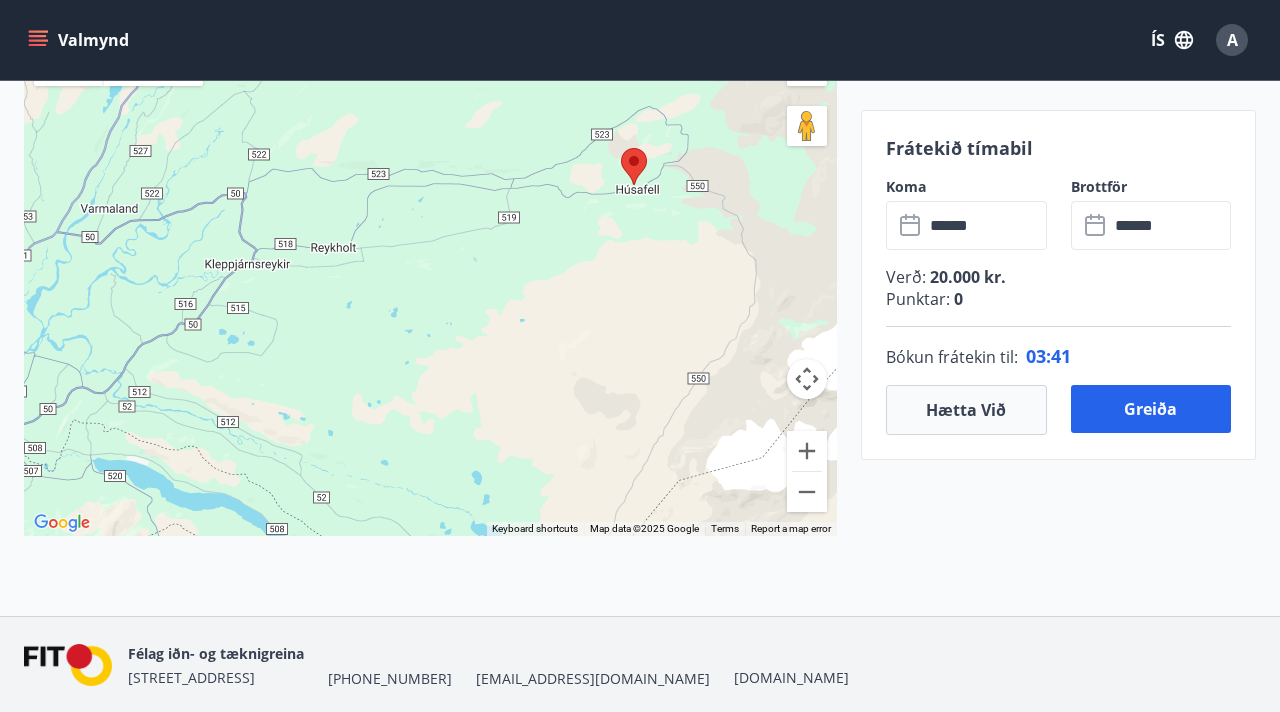drag, startPoint x: 438, startPoint y: 412, endPoint x: 572, endPoint y: 279, distance: 188.79883 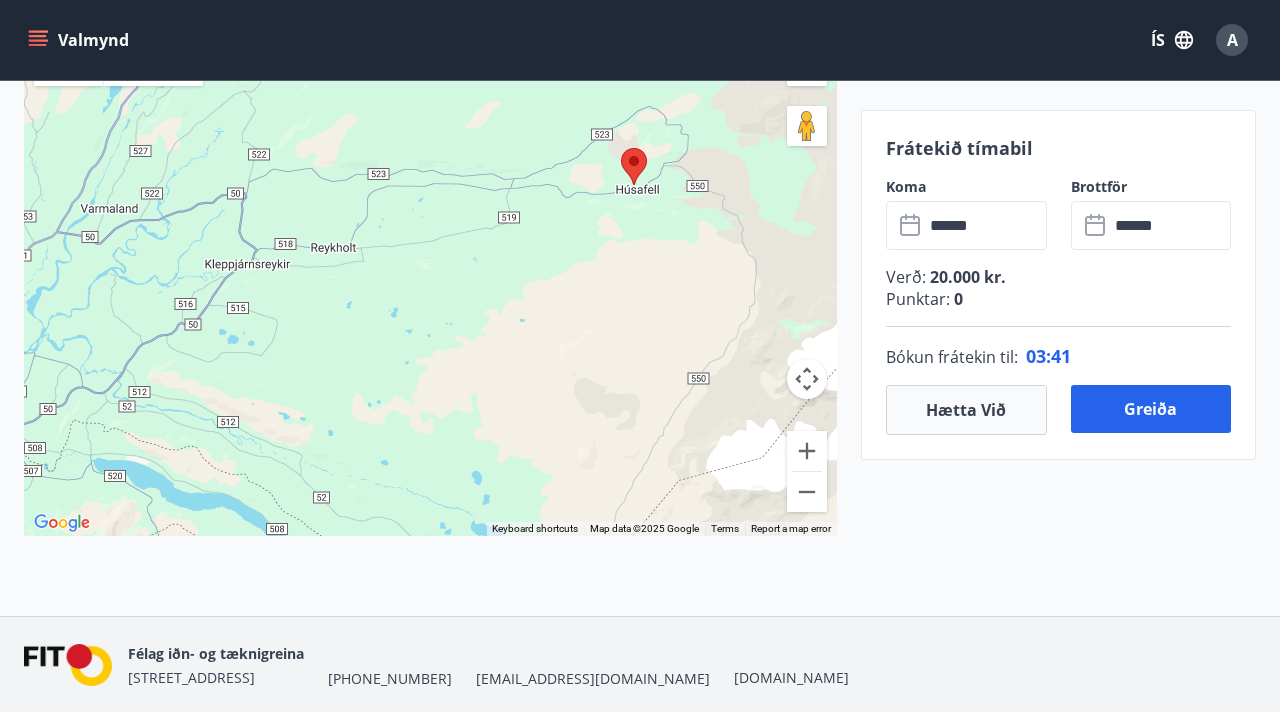 click on "To navigate, press the arrow keys." at bounding box center (430, 286) 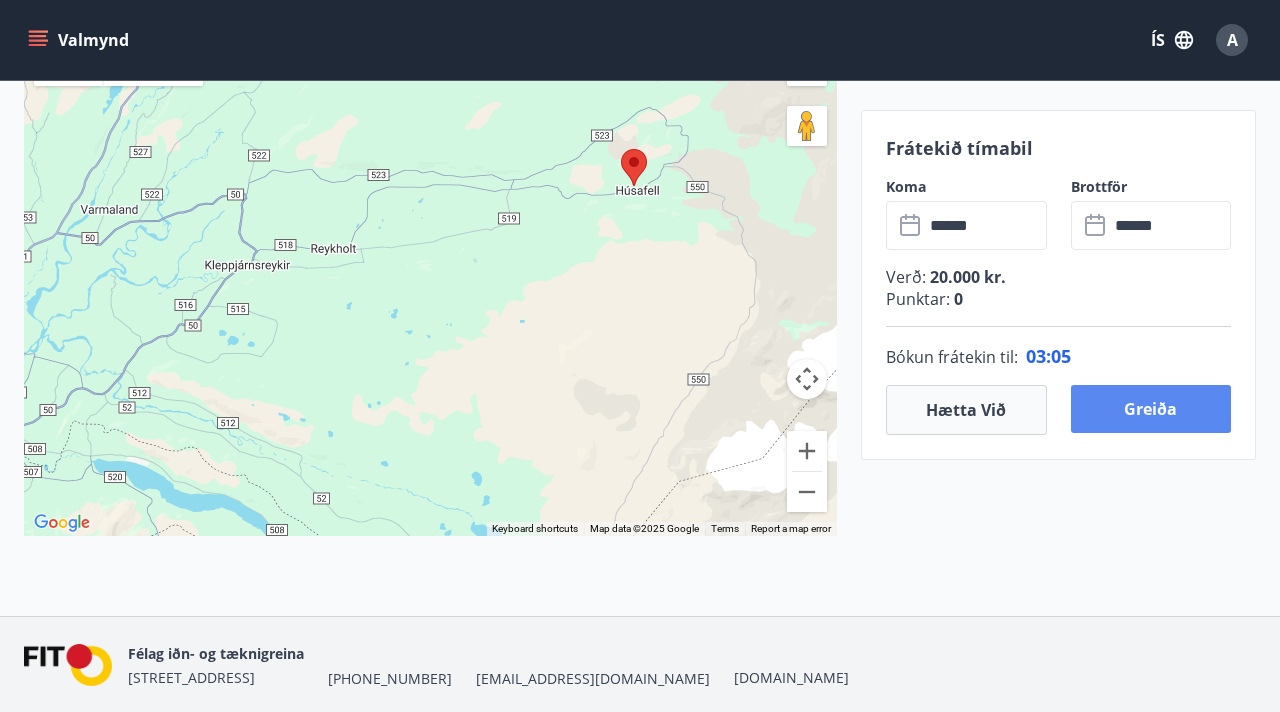 click on "Greiða" at bounding box center (1151, 409) 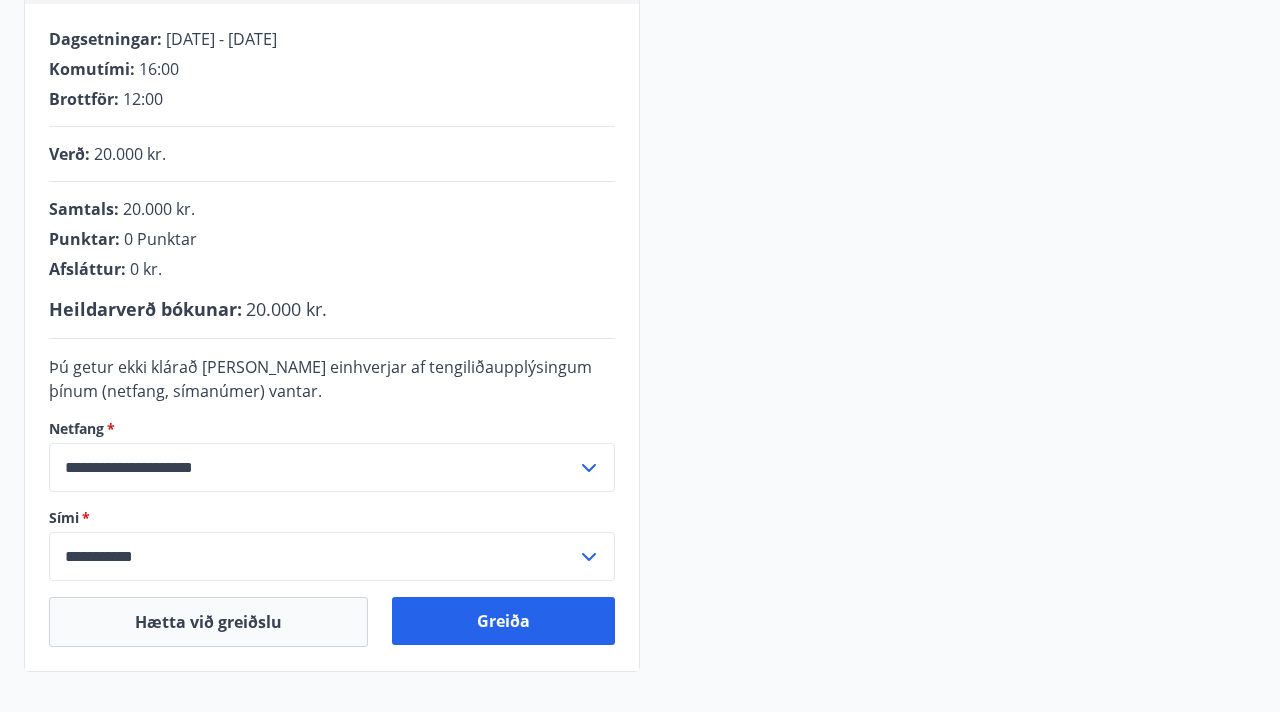 scroll, scrollTop: 378, scrollLeft: 0, axis: vertical 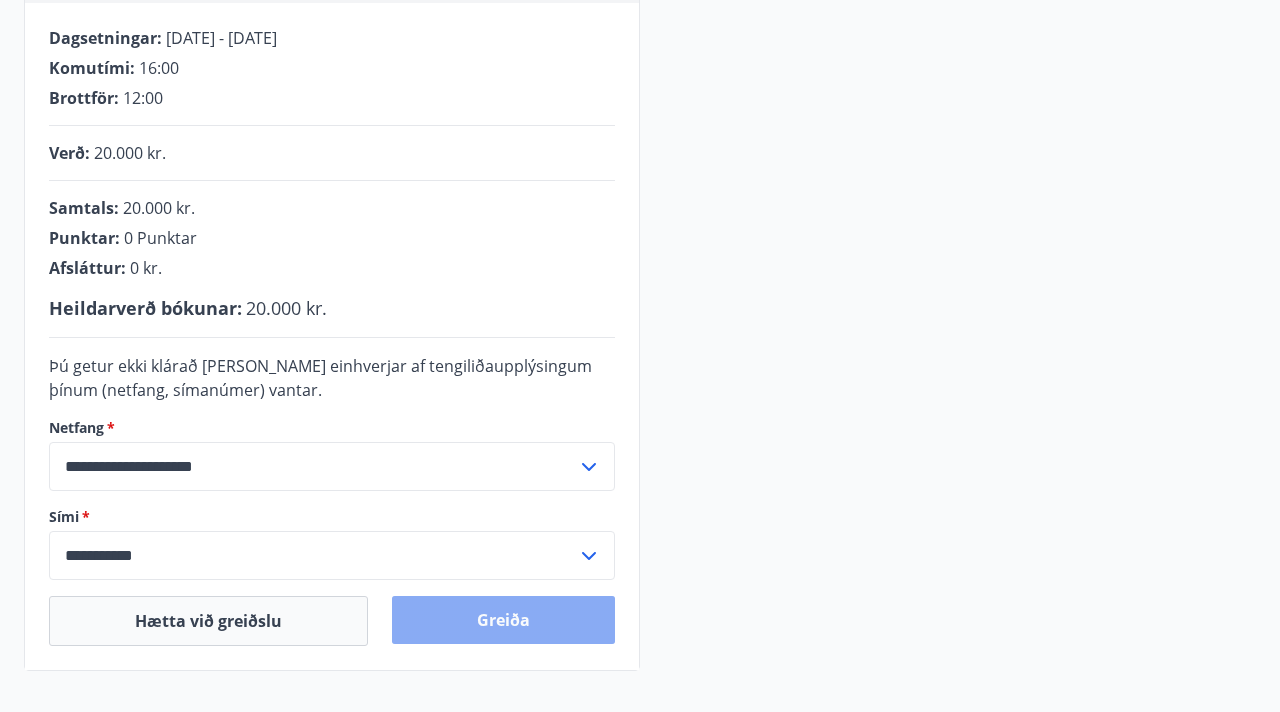 click on "Greiða" at bounding box center (503, 620) 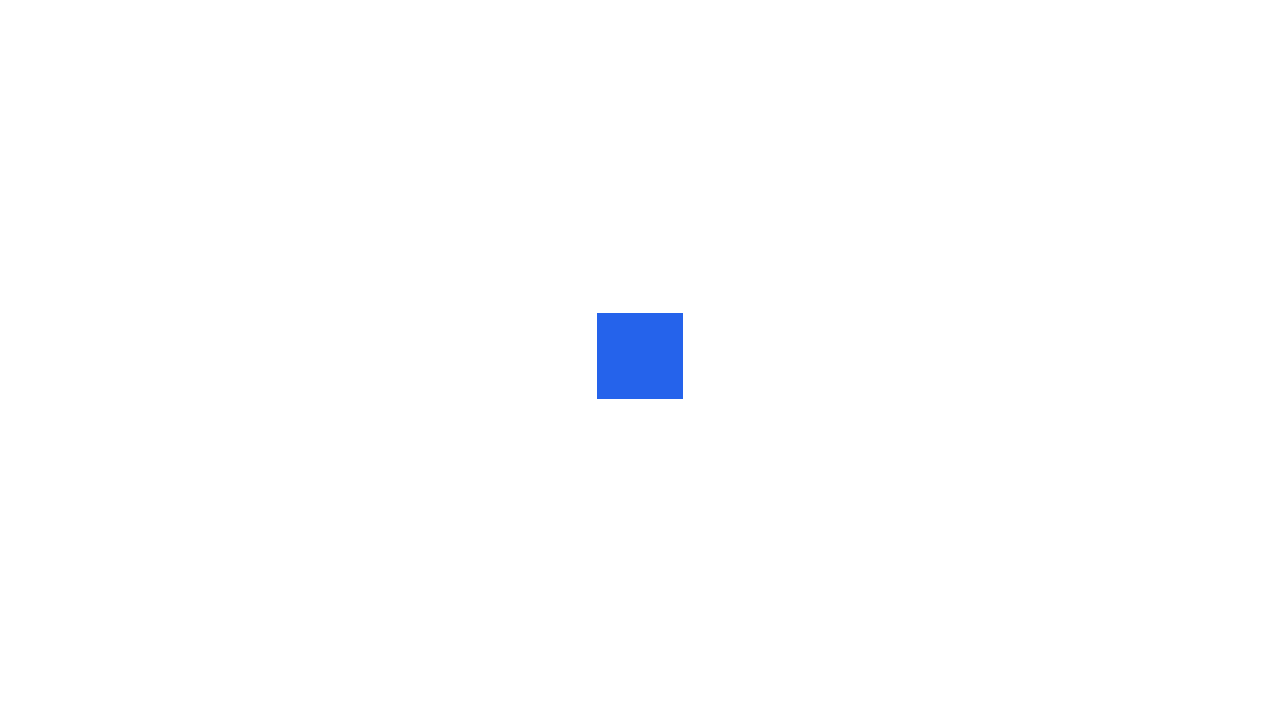 scroll, scrollTop: 0, scrollLeft: 0, axis: both 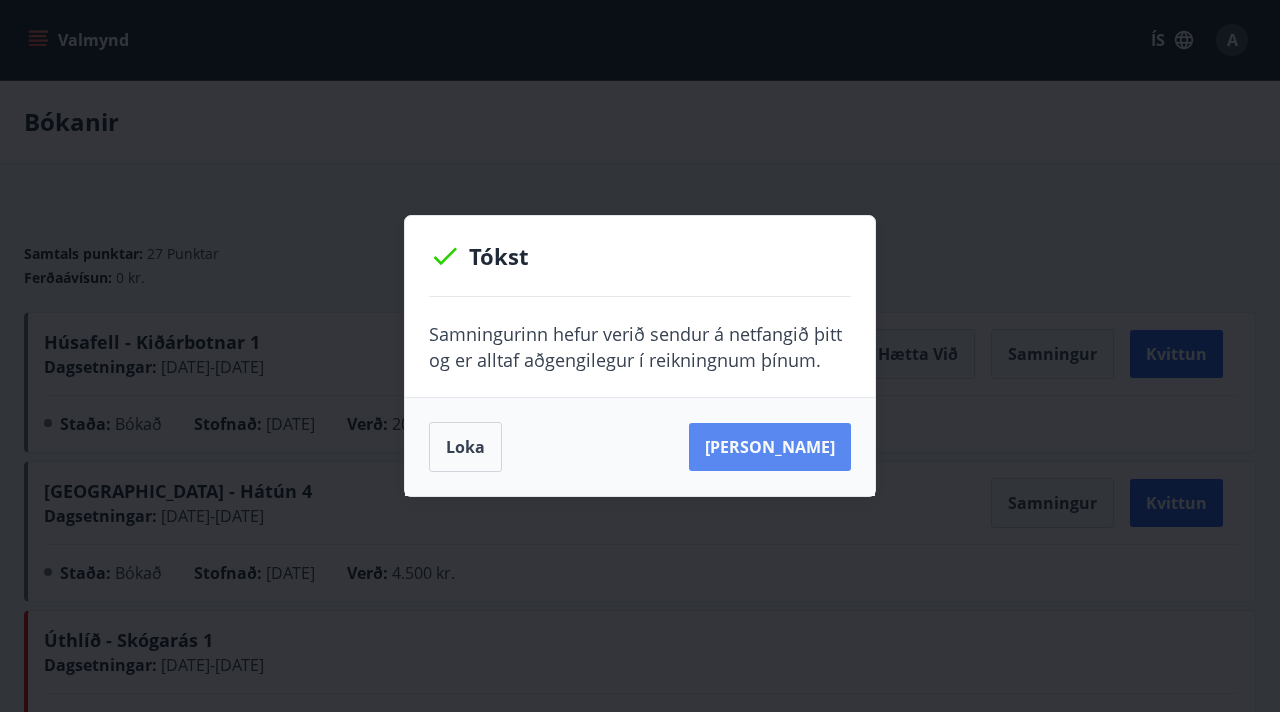 click on "Sjá samning" at bounding box center (770, 447) 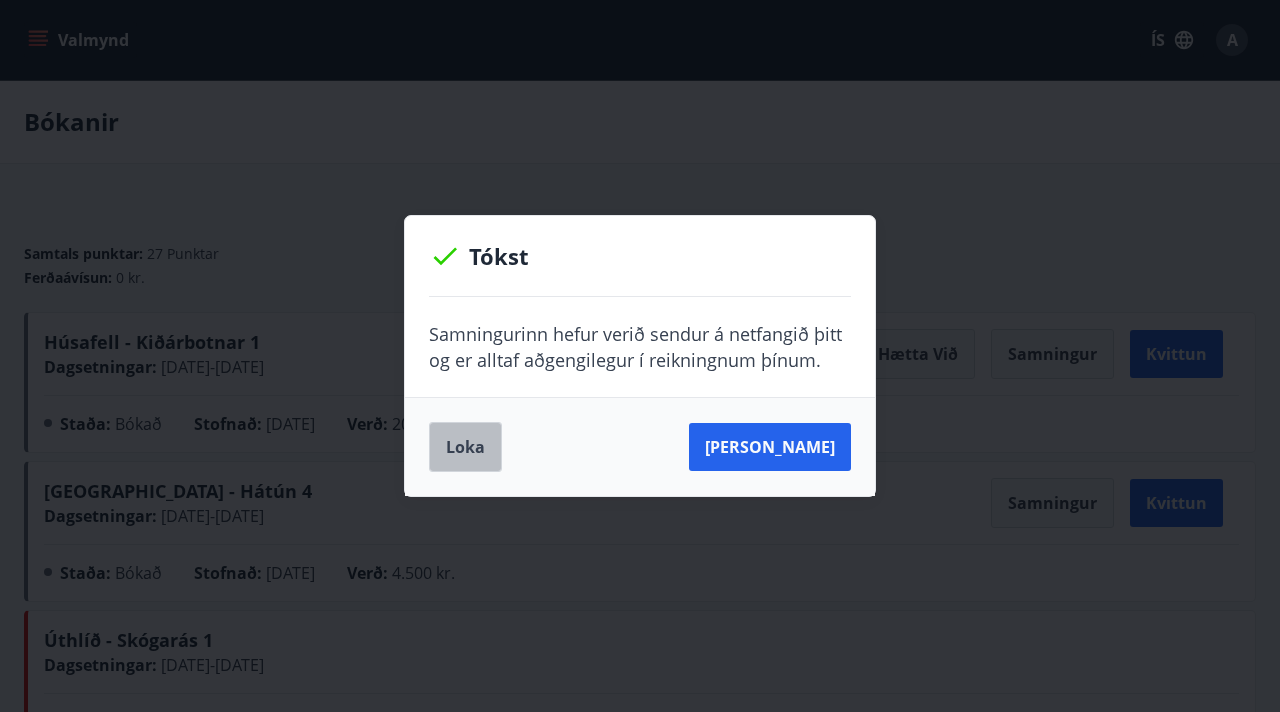 click on "Loka" at bounding box center (465, 447) 